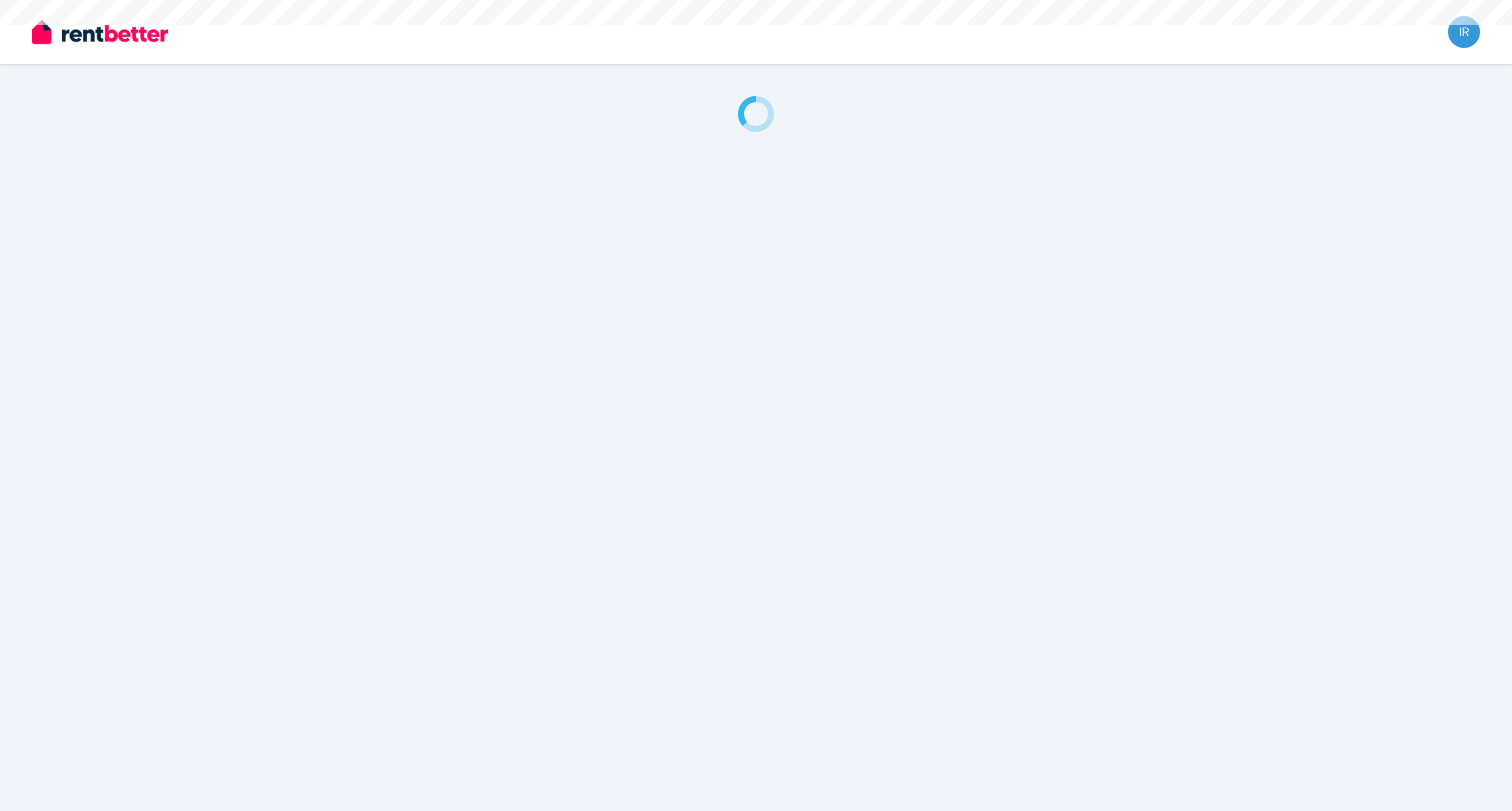 scroll, scrollTop: 0, scrollLeft: 0, axis: both 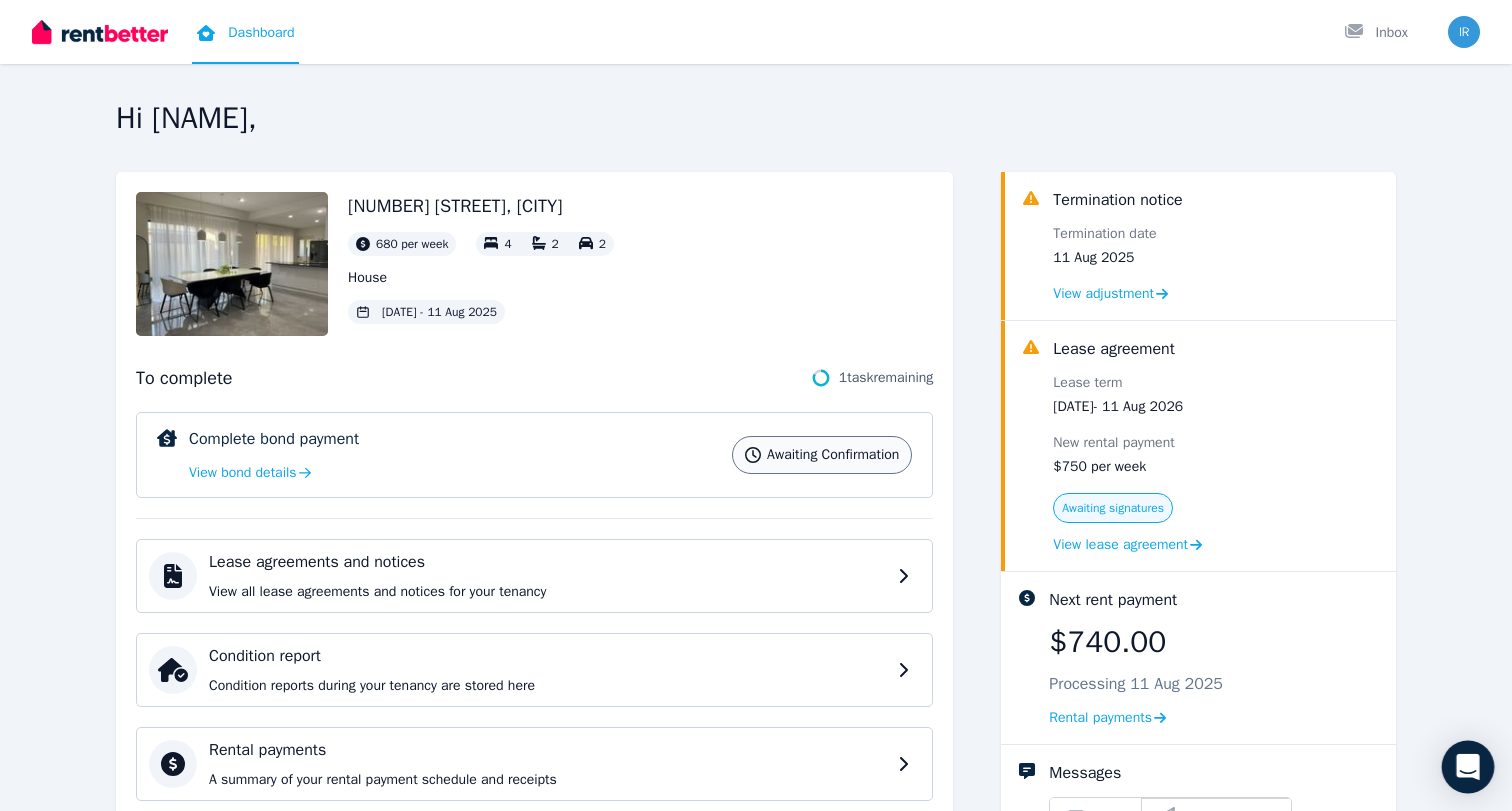 click 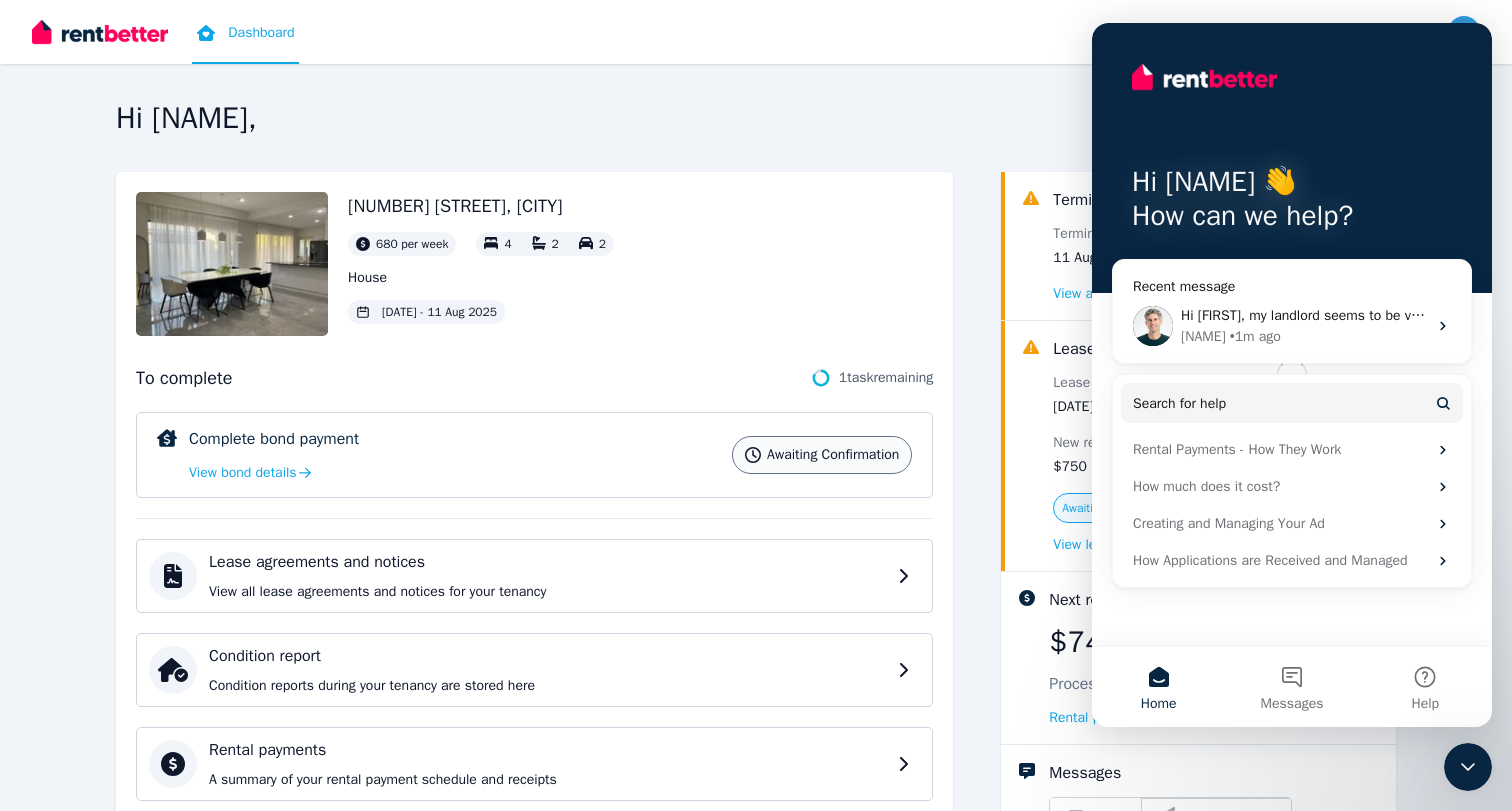 scroll, scrollTop: 0, scrollLeft: 0, axis: both 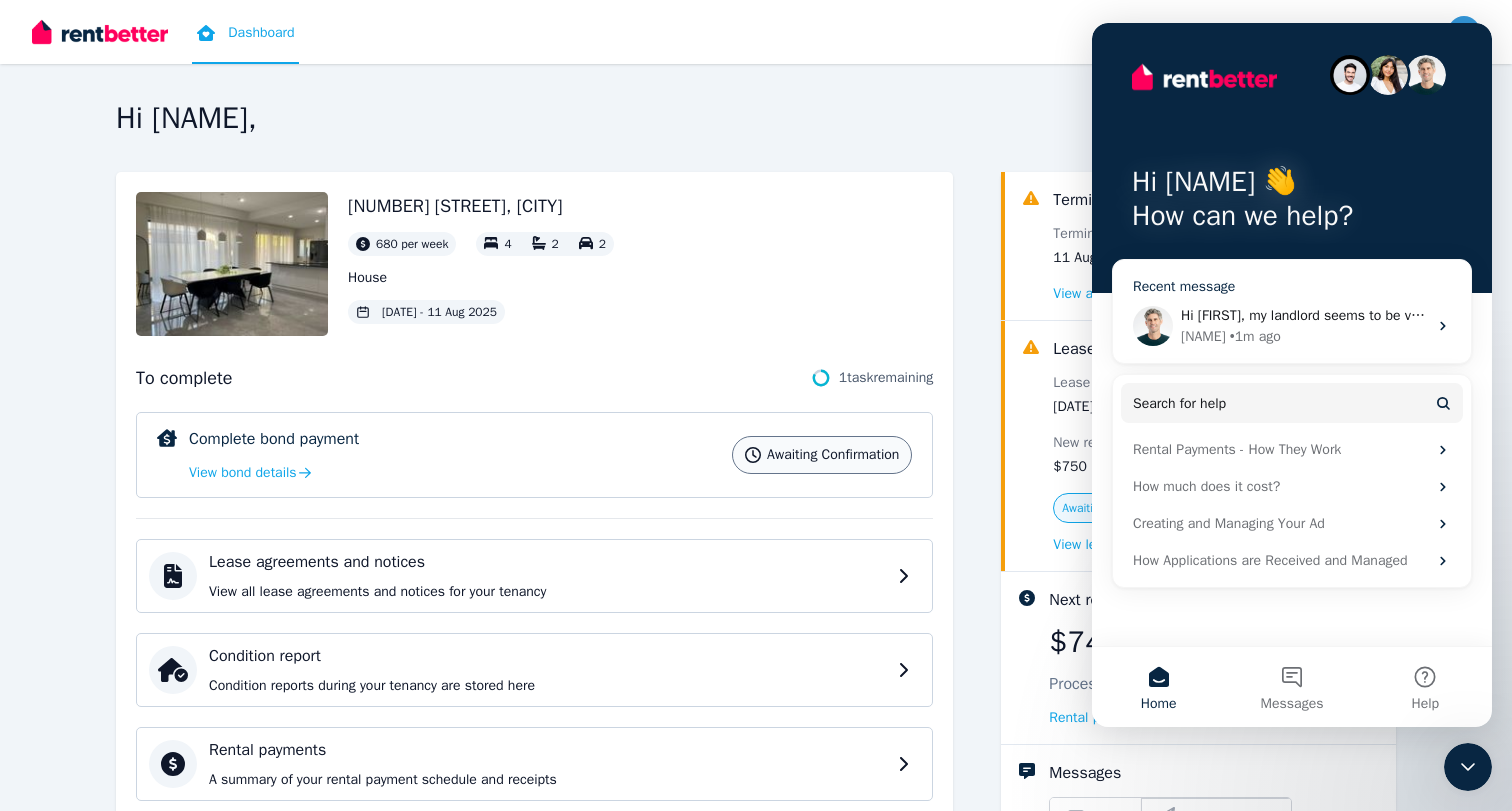 click on "•  1m ago" at bounding box center (1255, 336) 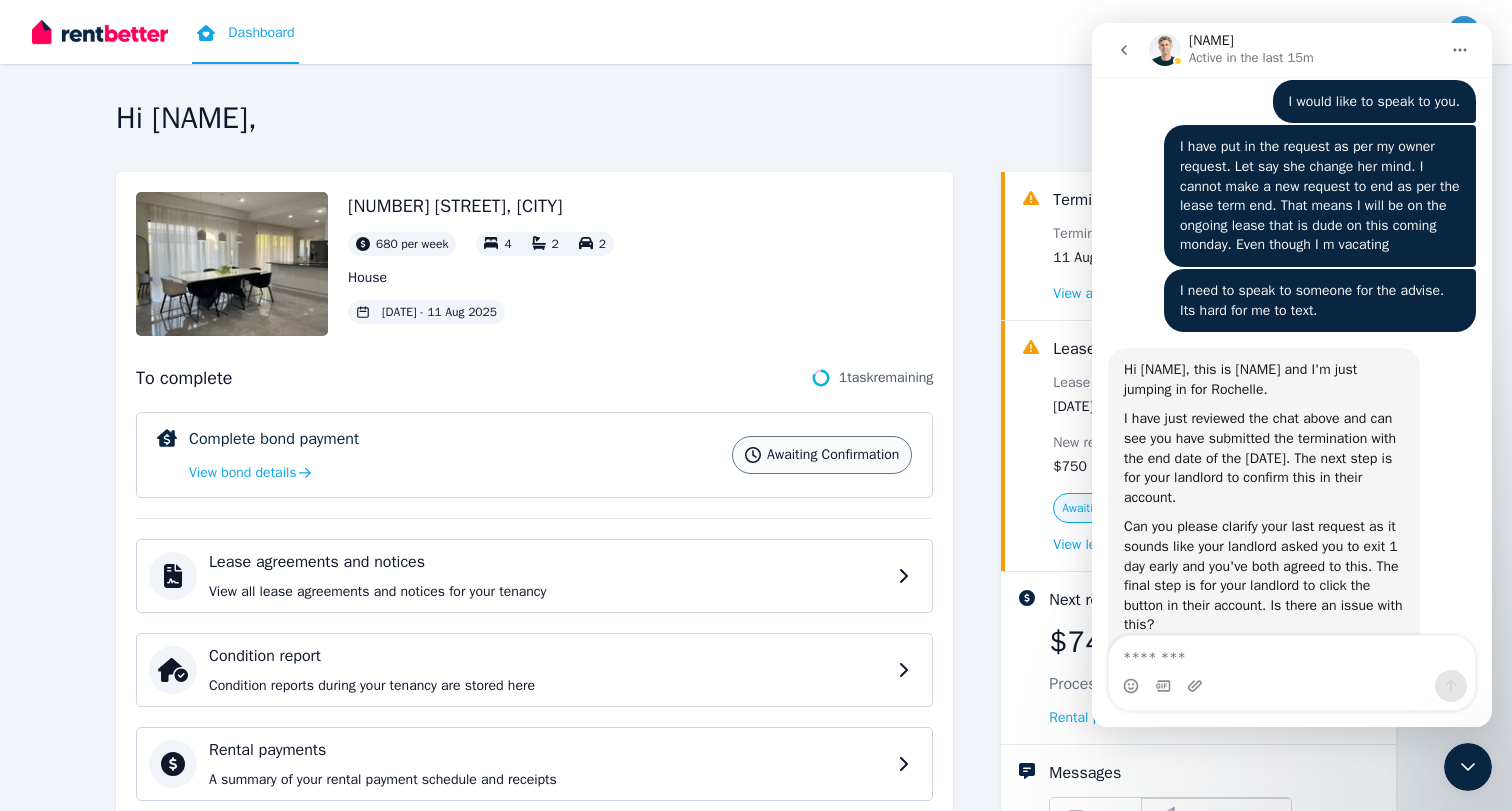 scroll, scrollTop: 4152, scrollLeft: 0, axis: vertical 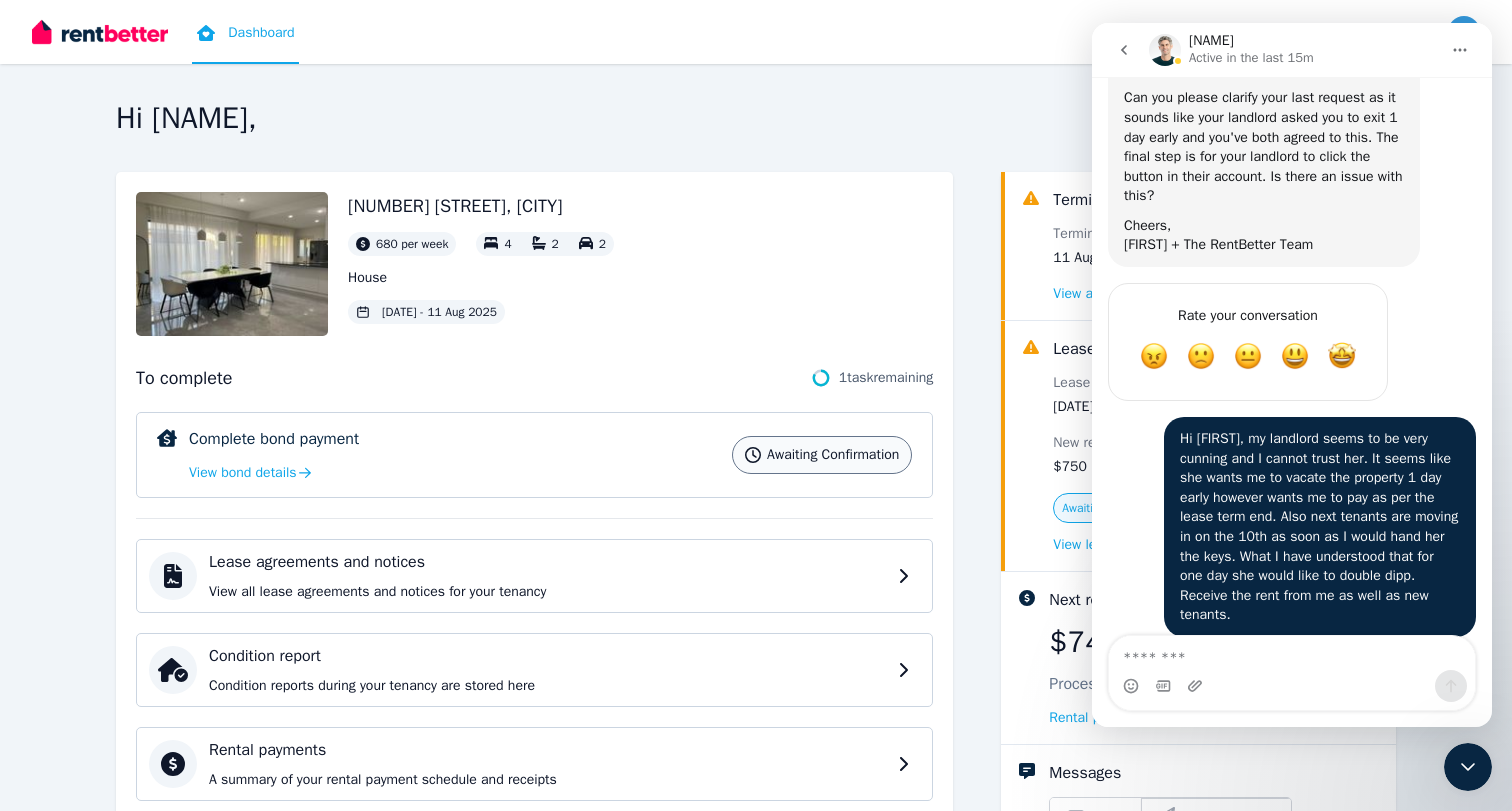 click at bounding box center [1292, 653] 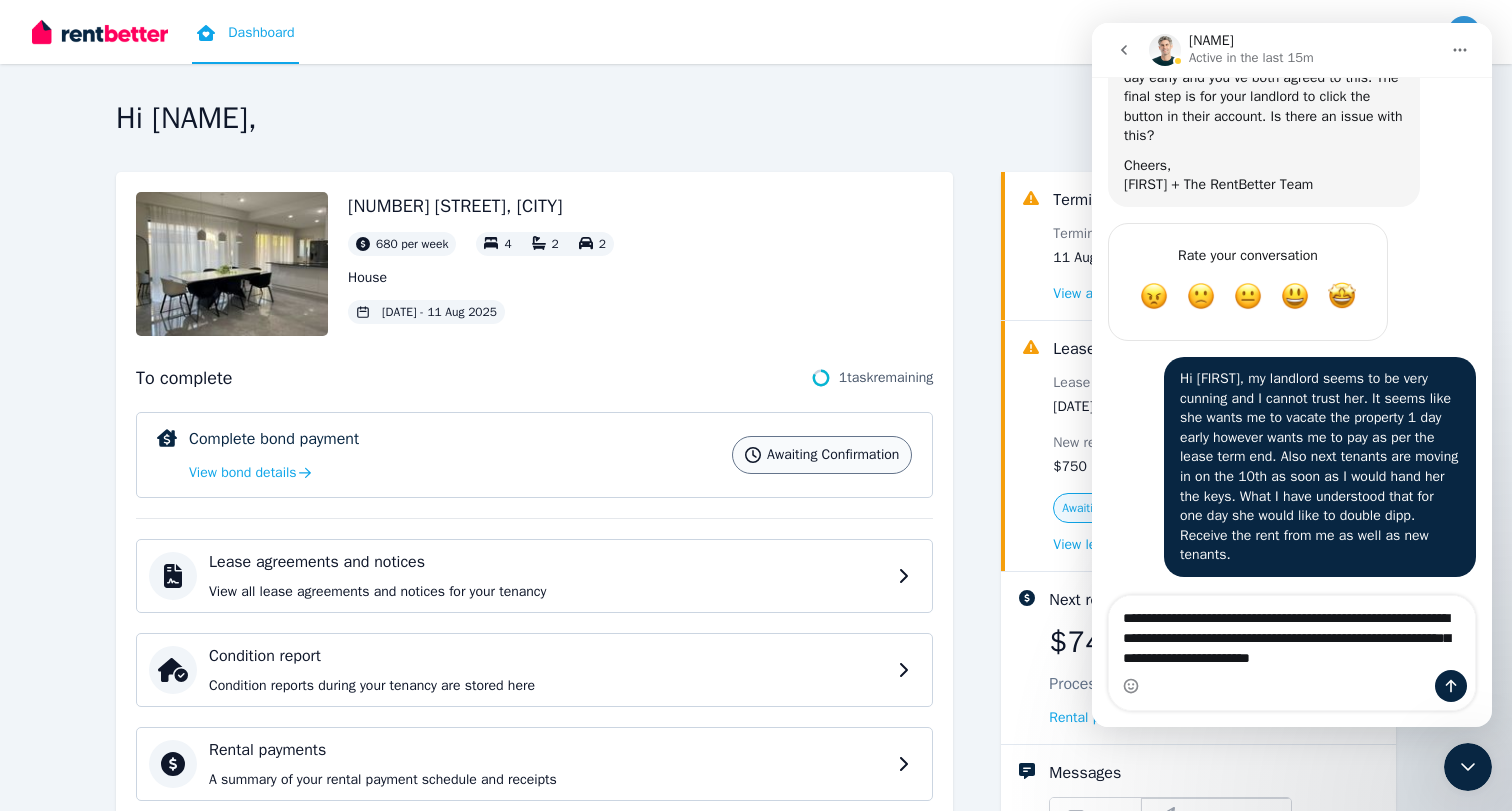 scroll, scrollTop: 4192, scrollLeft: 0, axis: vertical 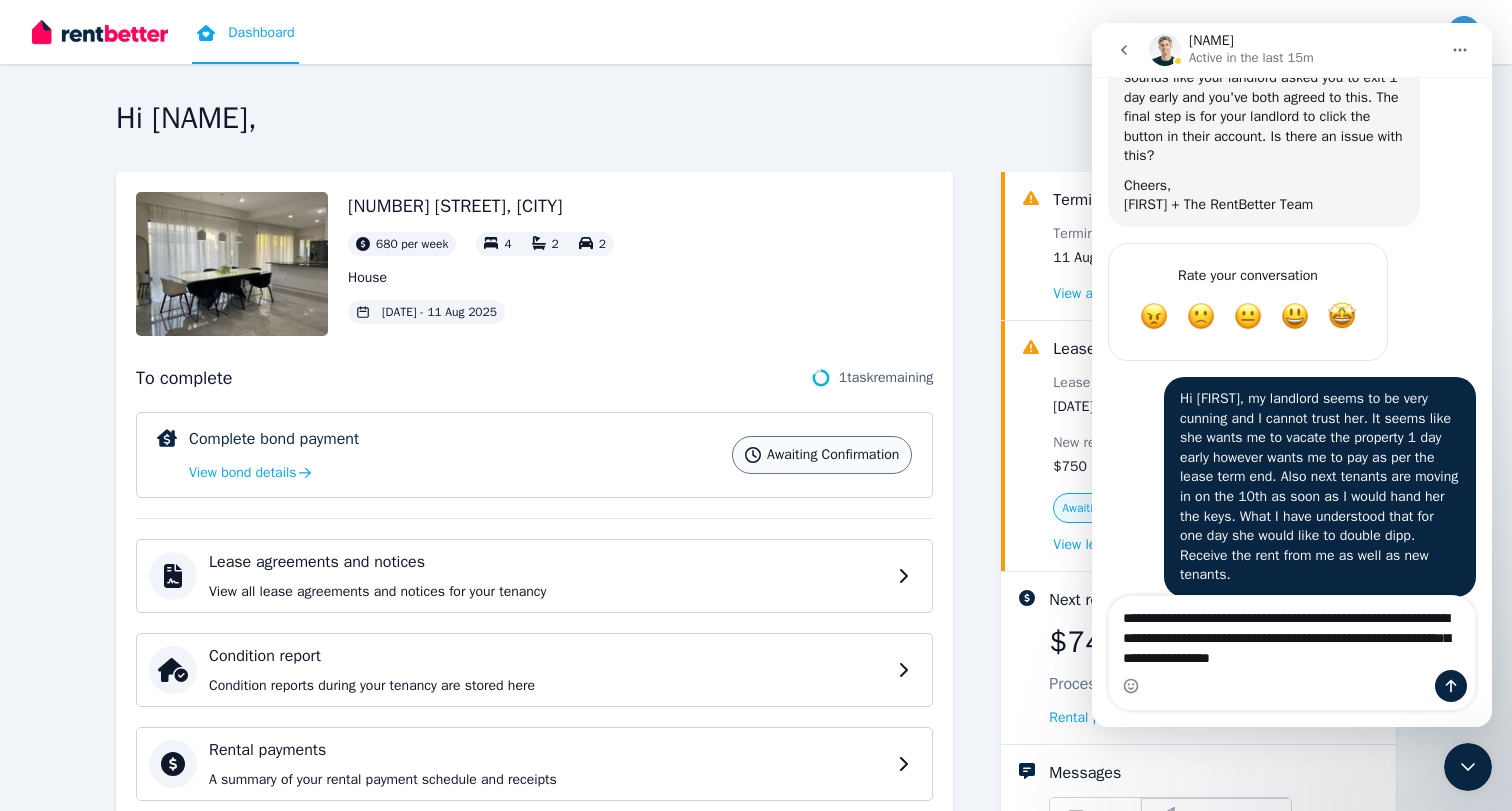 type on "**********" 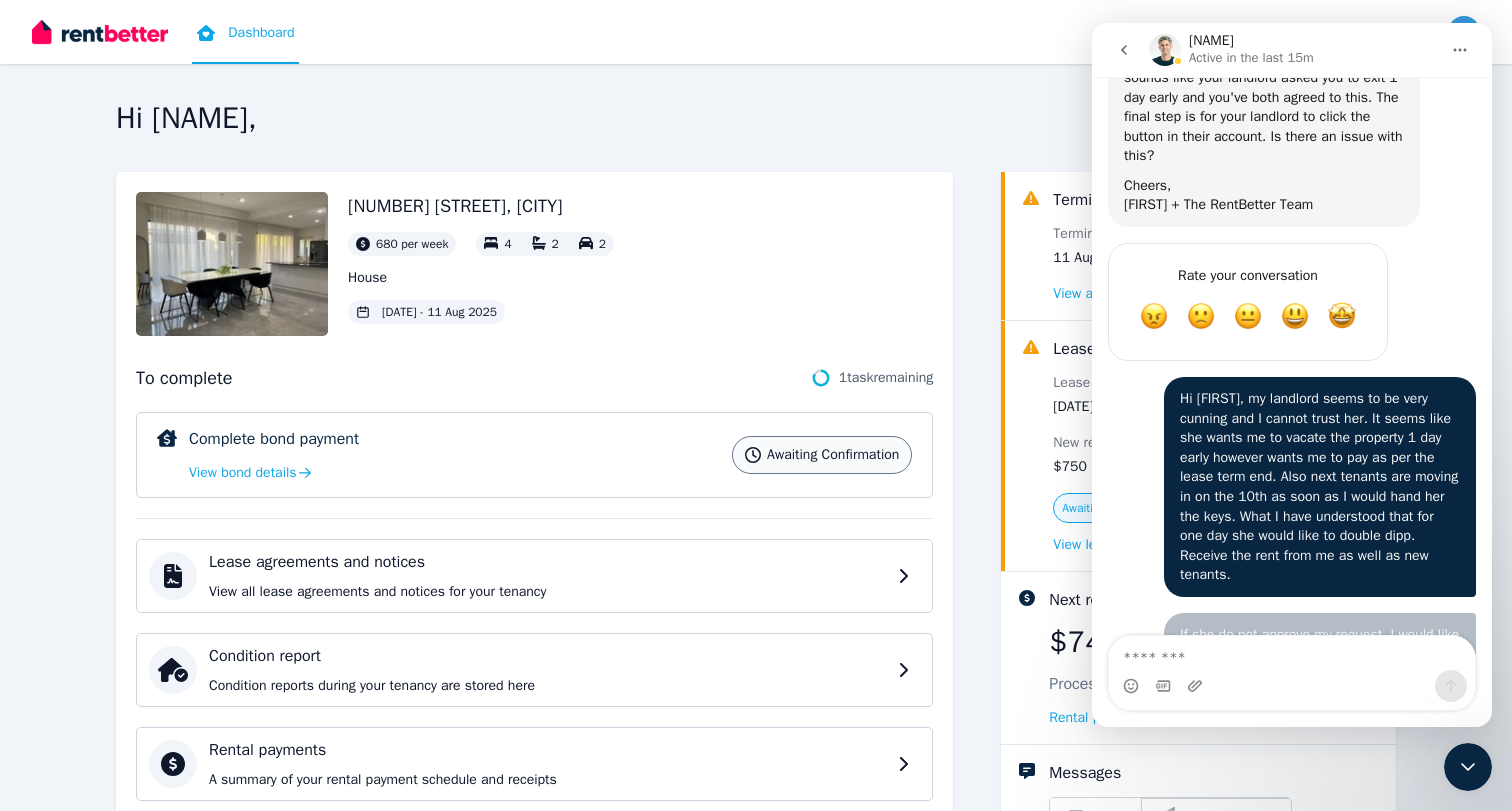 scroll, scrollTop: 4254, scrollLeft: 0, axis: vertical 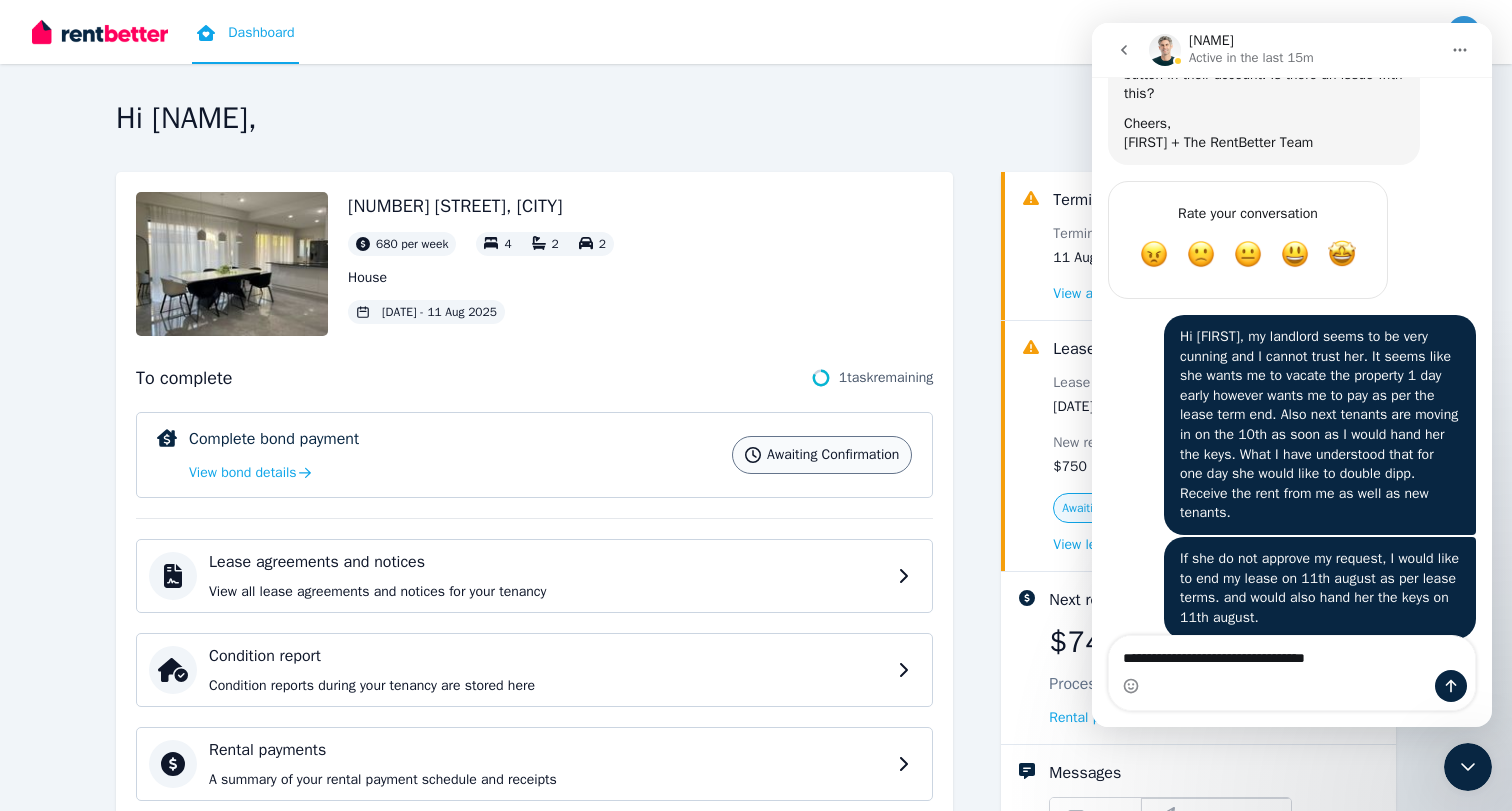 type on "**********" 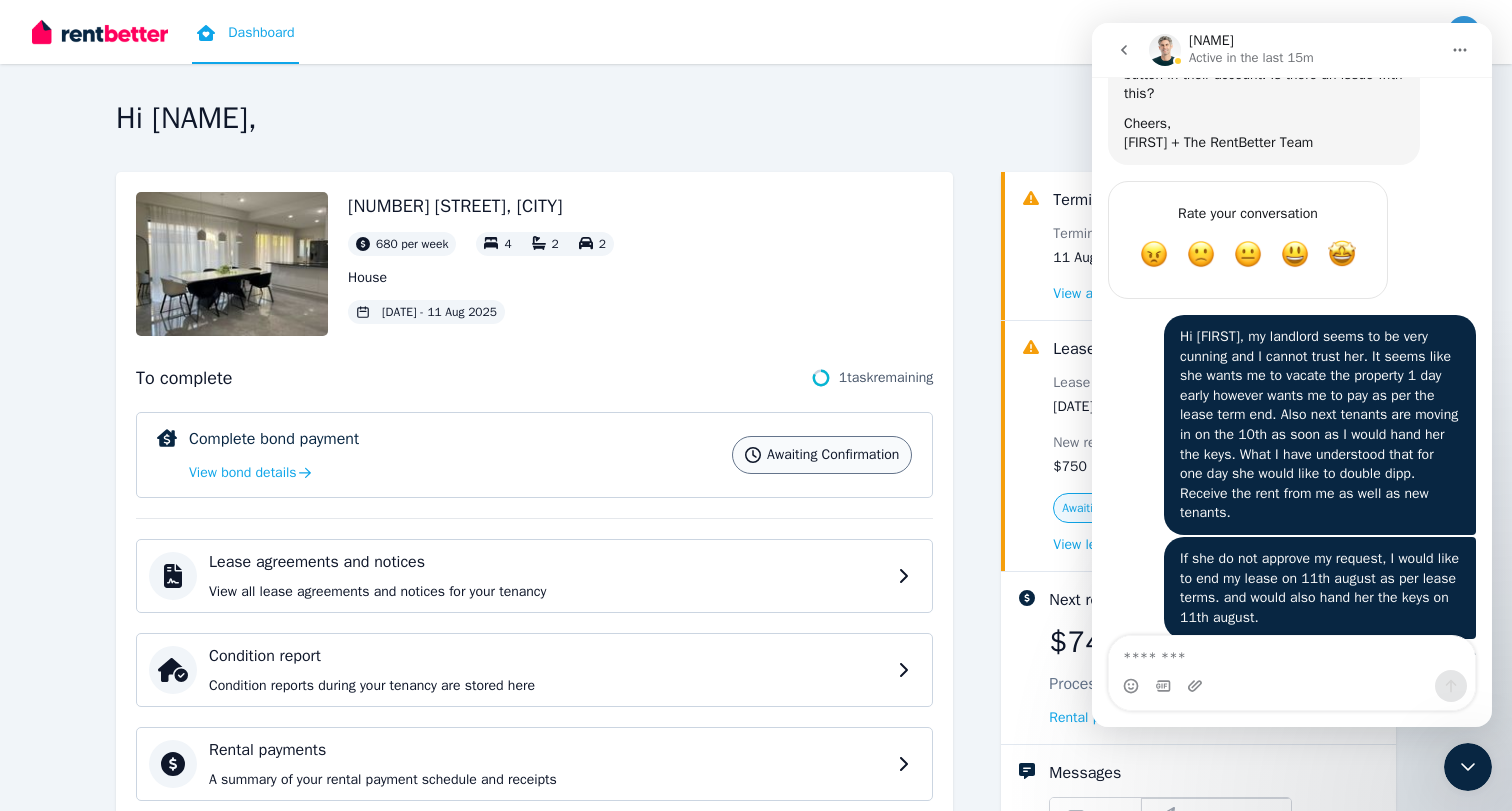 scroll, scrollTop: 4299, scrollLeft: 0, axis: vertical 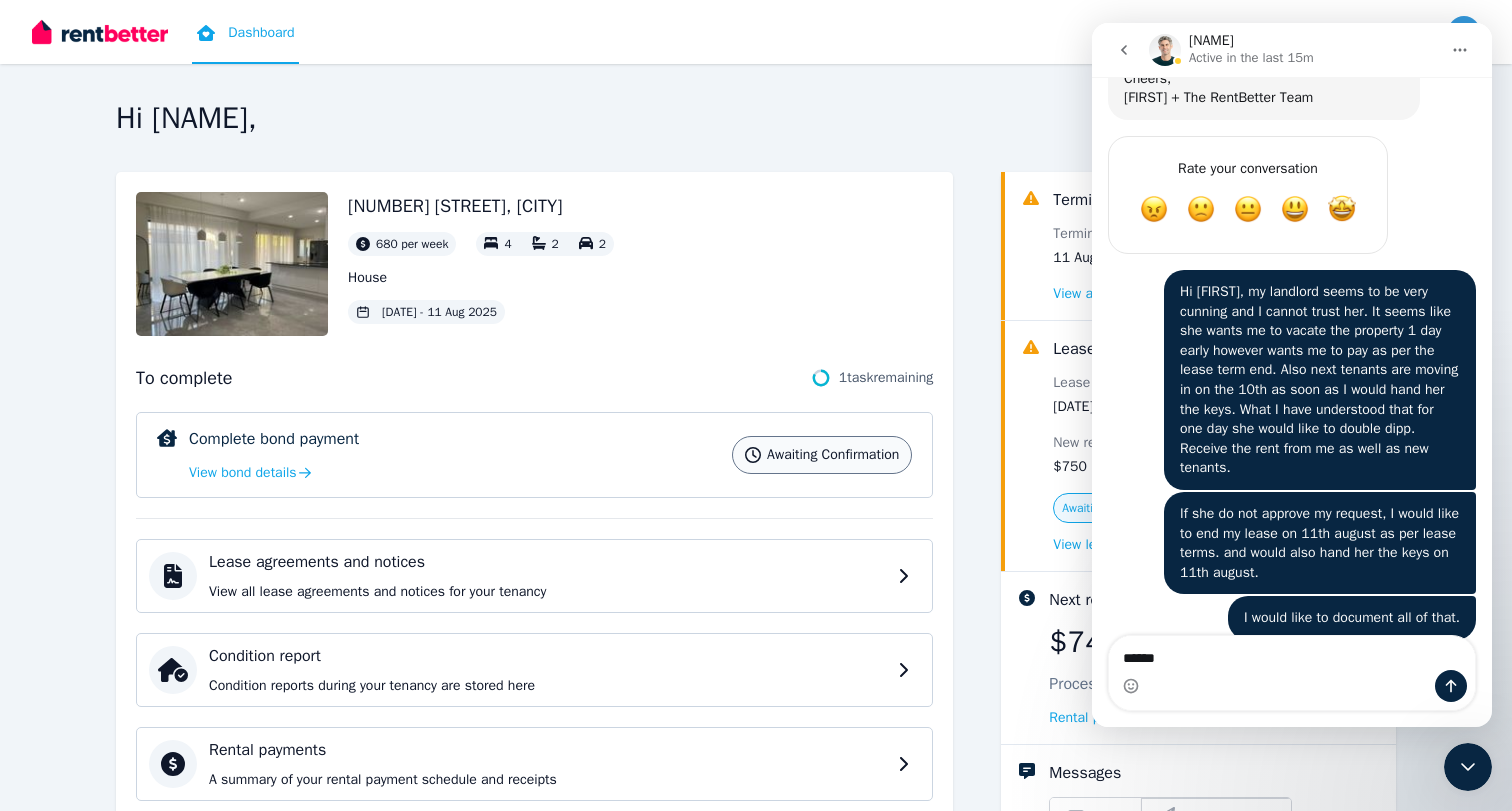 click on "*****" at bounding box center [1292, 653] 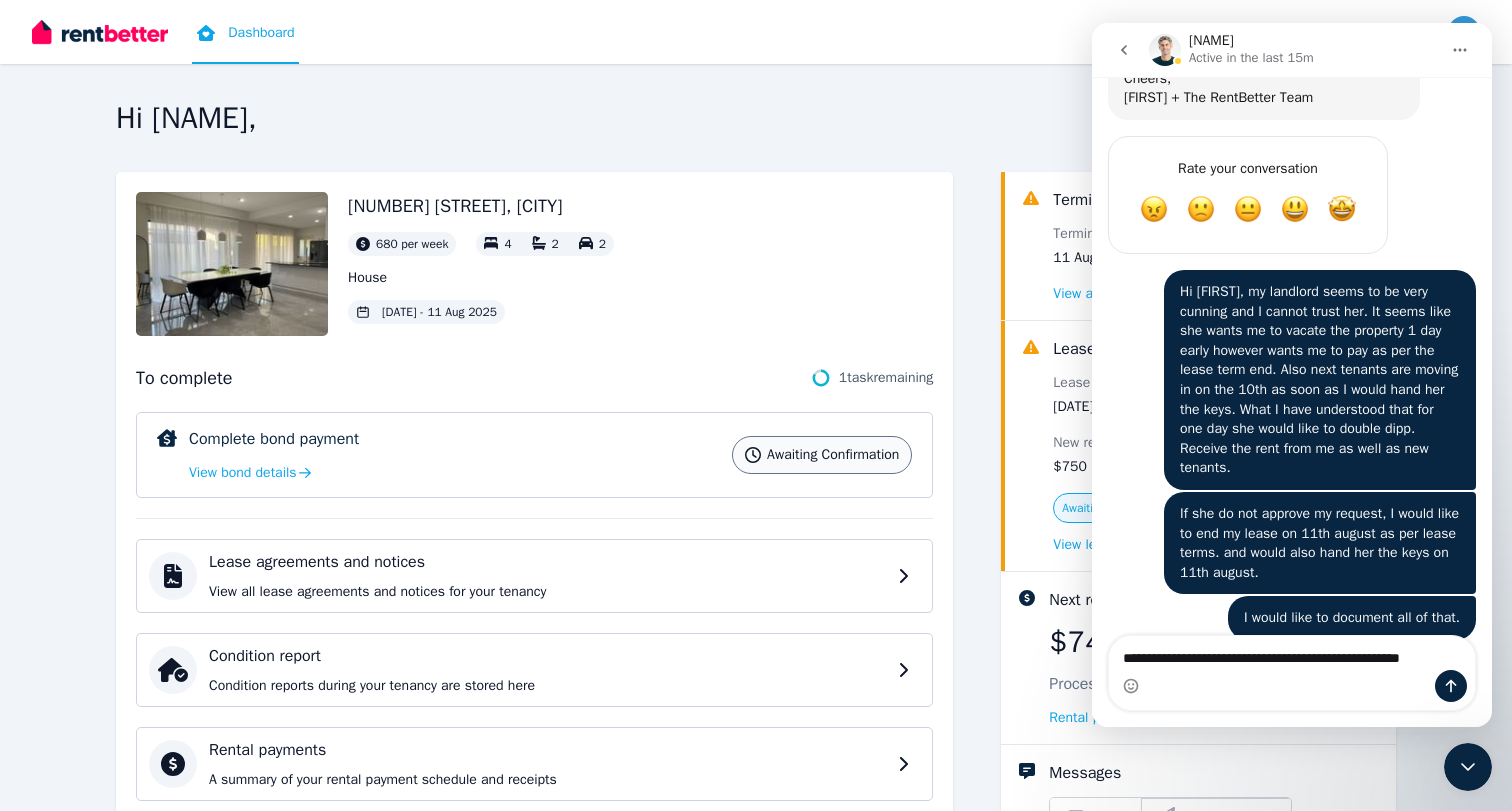 scroll, scrollTop: 4319, scrollLeft: 0, axis: vertical 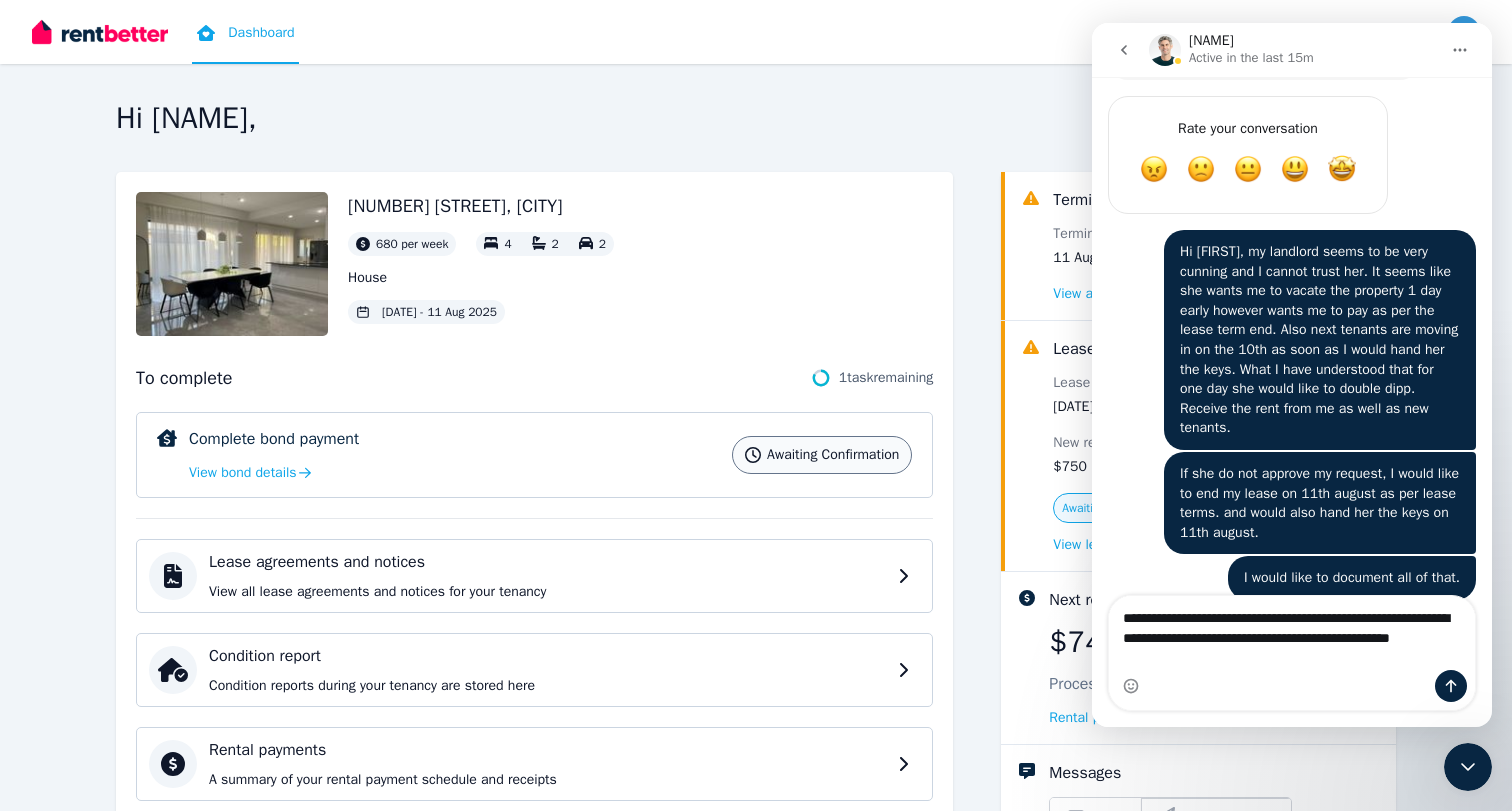 type on "**********" 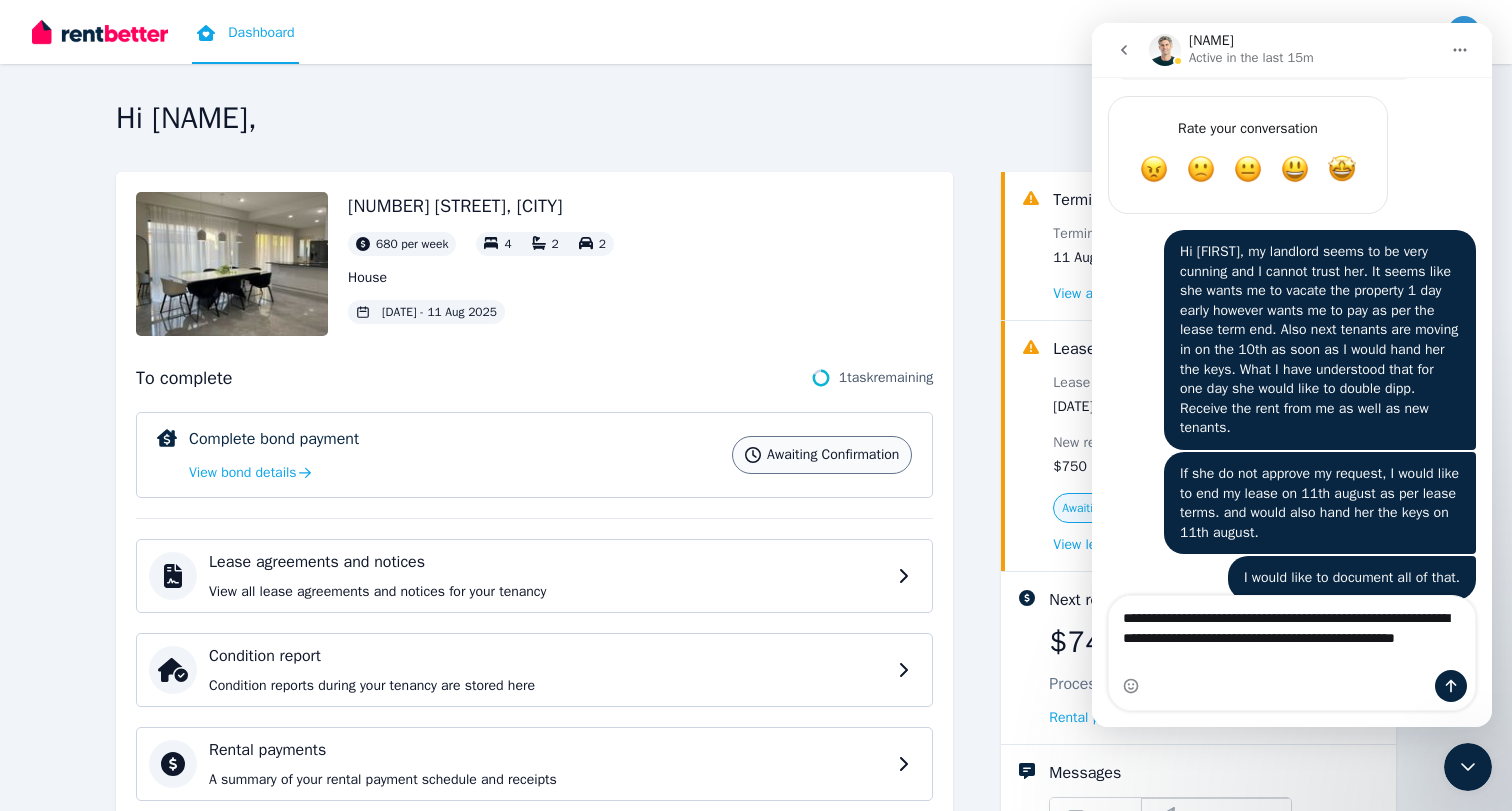 type 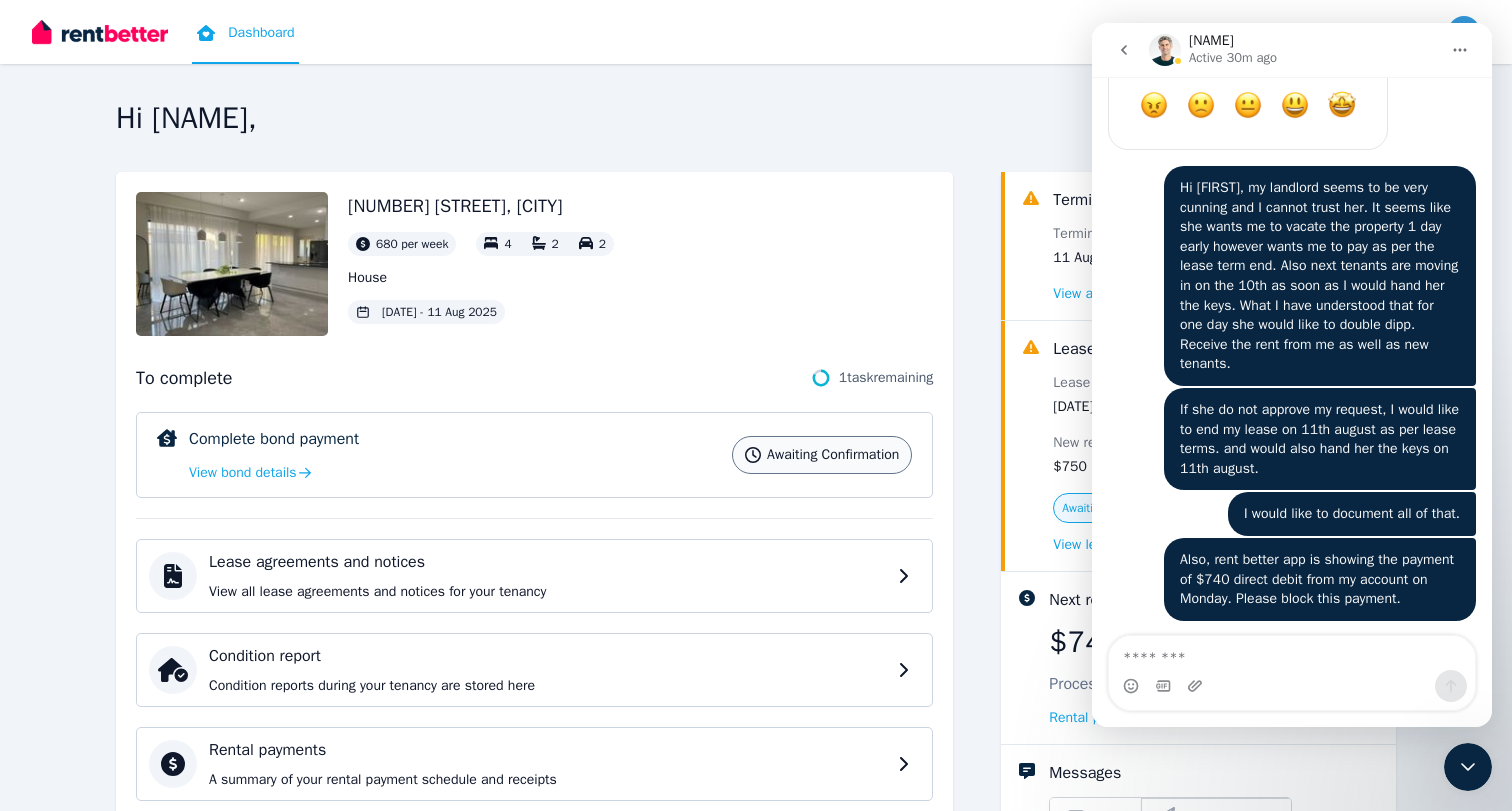 scroll, scrollTop: 4401, scrollLeft: 0, axis: vertical 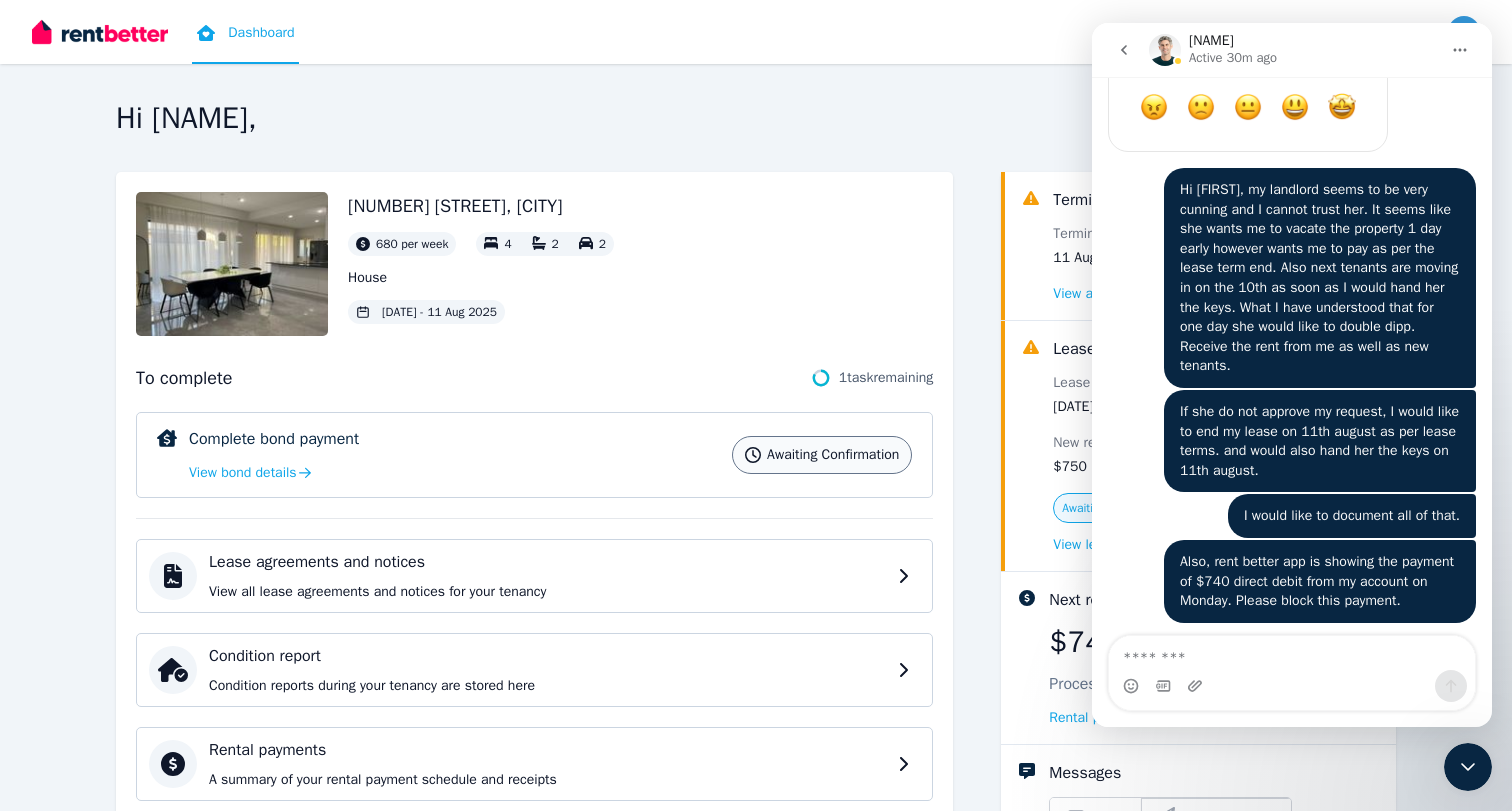 click at bounding box center (1292, 653) 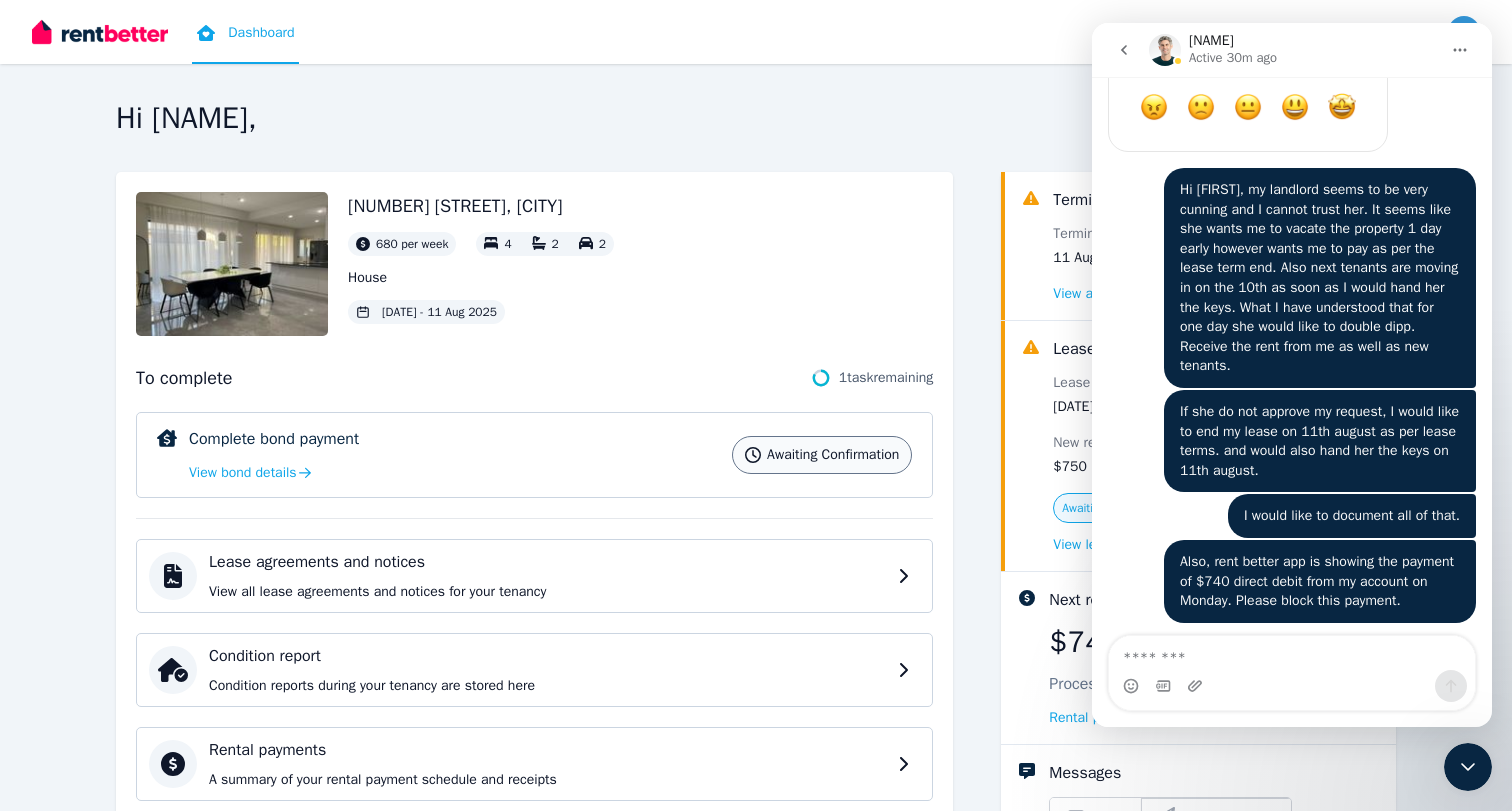 click on "102 [STREET_NAME] Street, [CITY] [PRICE] per week 4 2 2 House [DATE]   -   [DATE] To complete 1  task  remaining Complete bond payment Awaiting confirmation View bond details Awaiting confirmation Lease agreements and notices View all lease agreements and notices for your tenancy Condition report Condition reports during your tenancy are stored here Rental payments A summary of your rental payment schedule and receipts Tenant bills Bills sent by your rental providers Maintenance lodge and track the progress of maintenance requests" at bounding box center (534, 596) 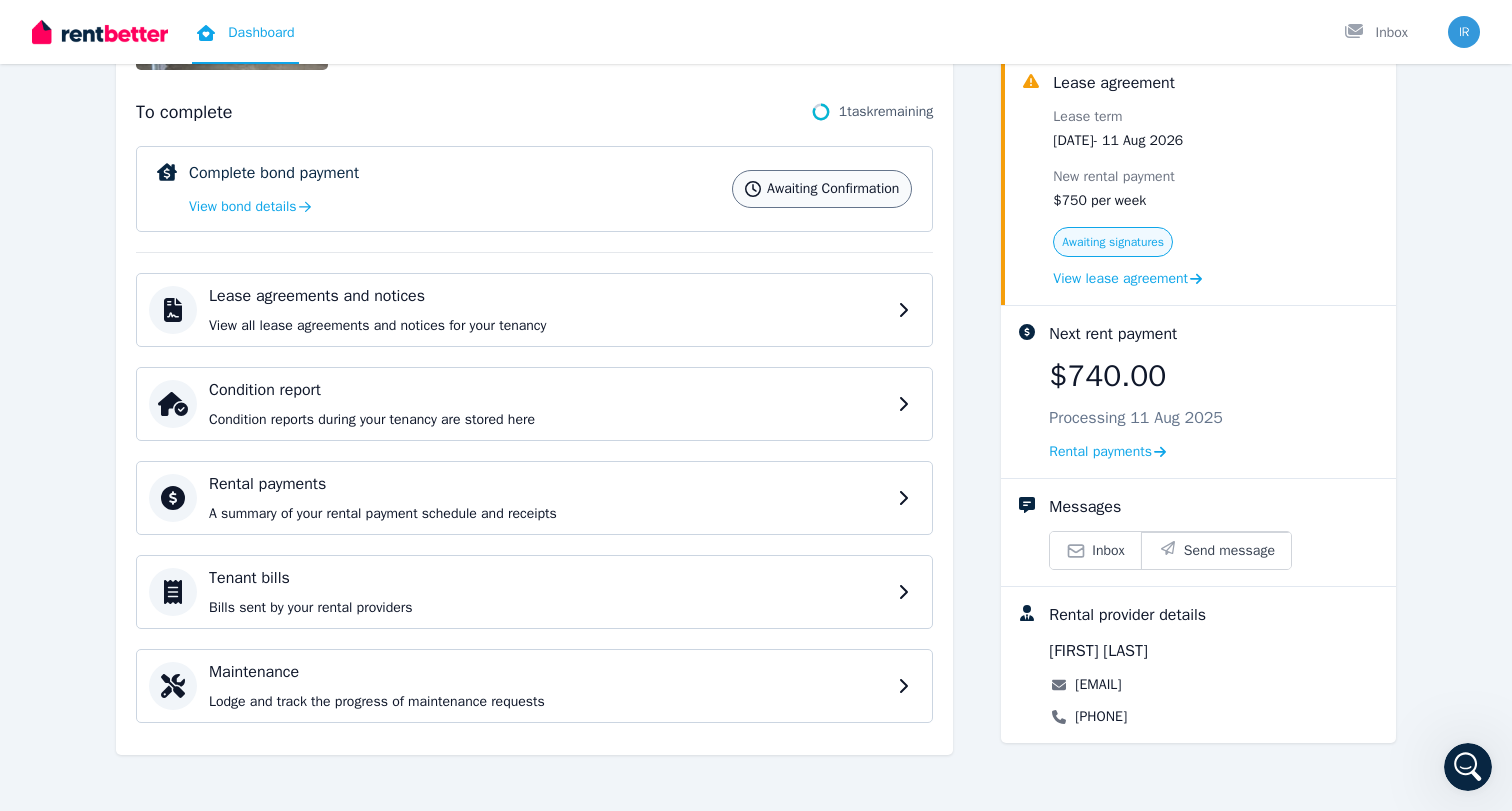 scroll, scrollTop: 266, scrollLeft: 0, axis: vertical 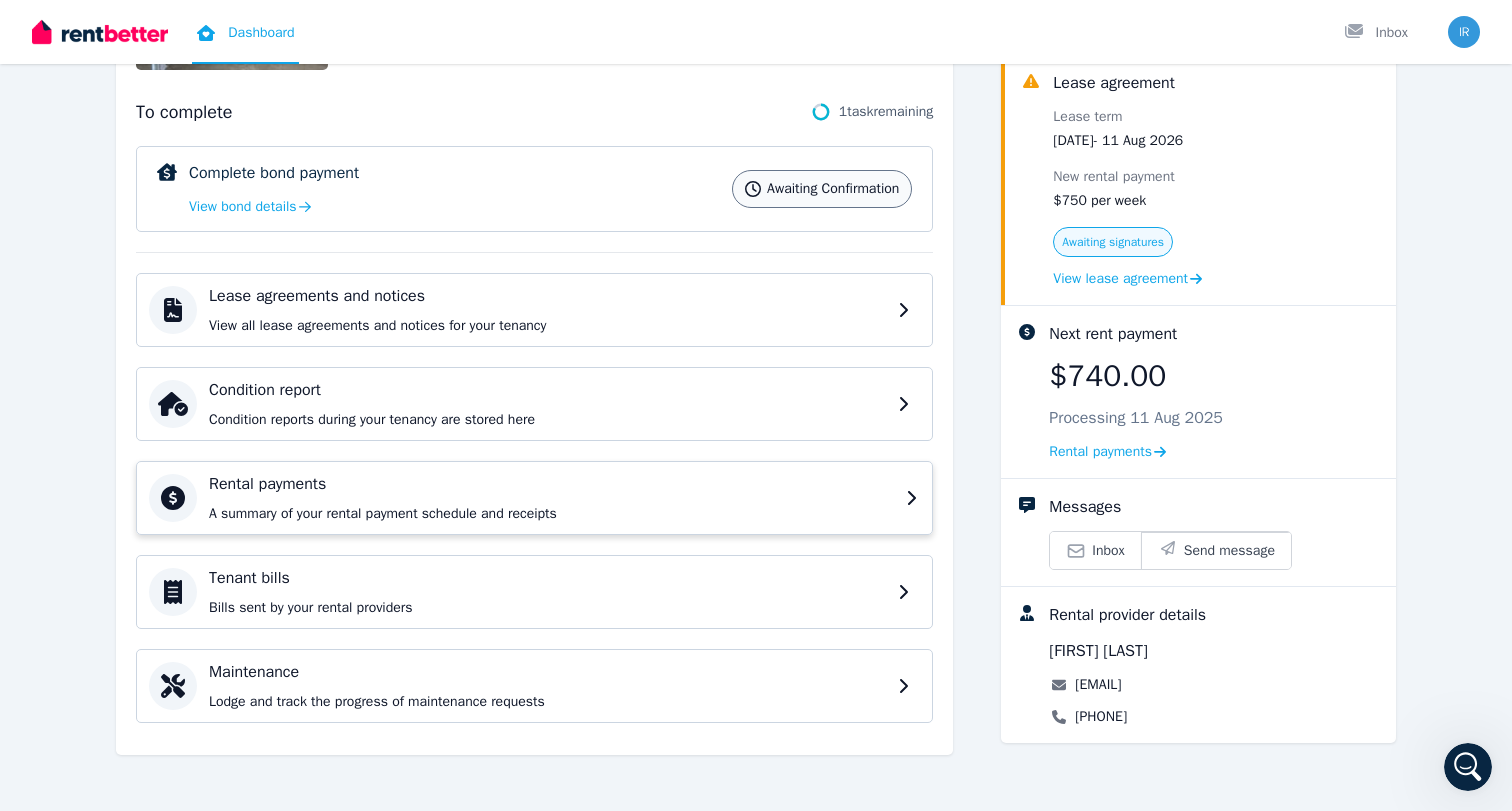 click on "A summary of your rental payment schedule and receipts" at bounding box center (551, 514) 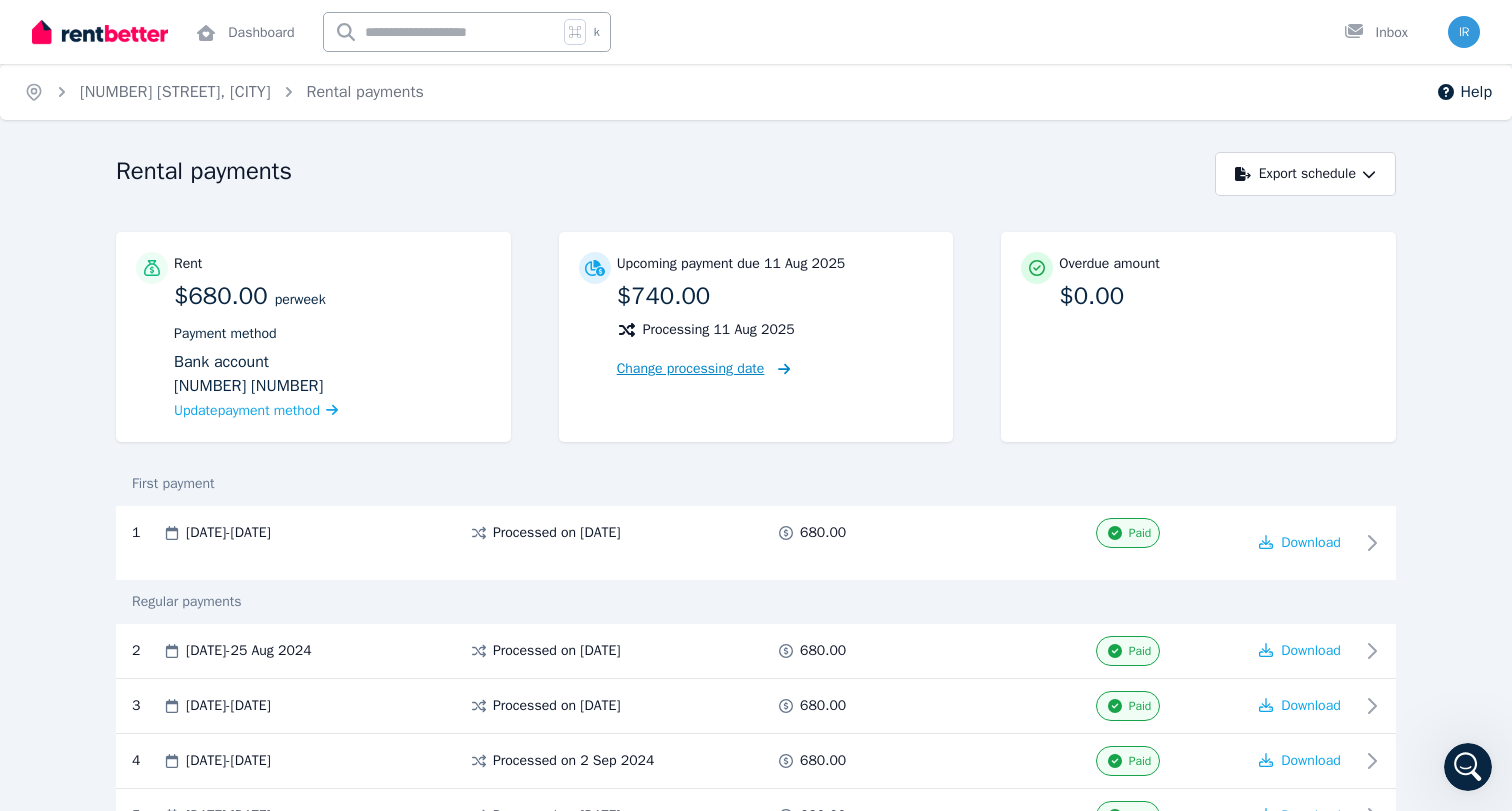 scroll, scrollTop: 0, scrollLeft: 0, axis: both 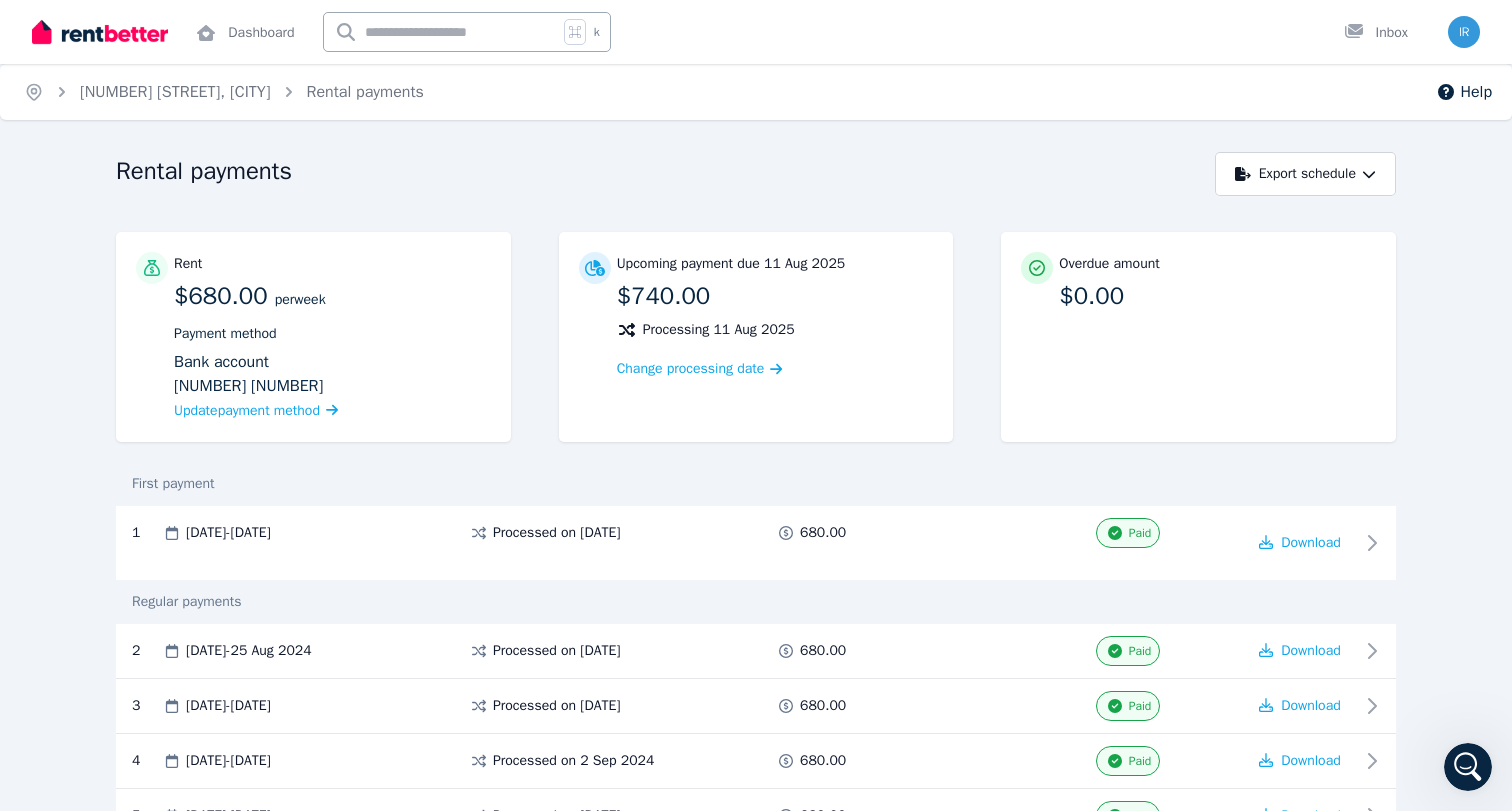 click 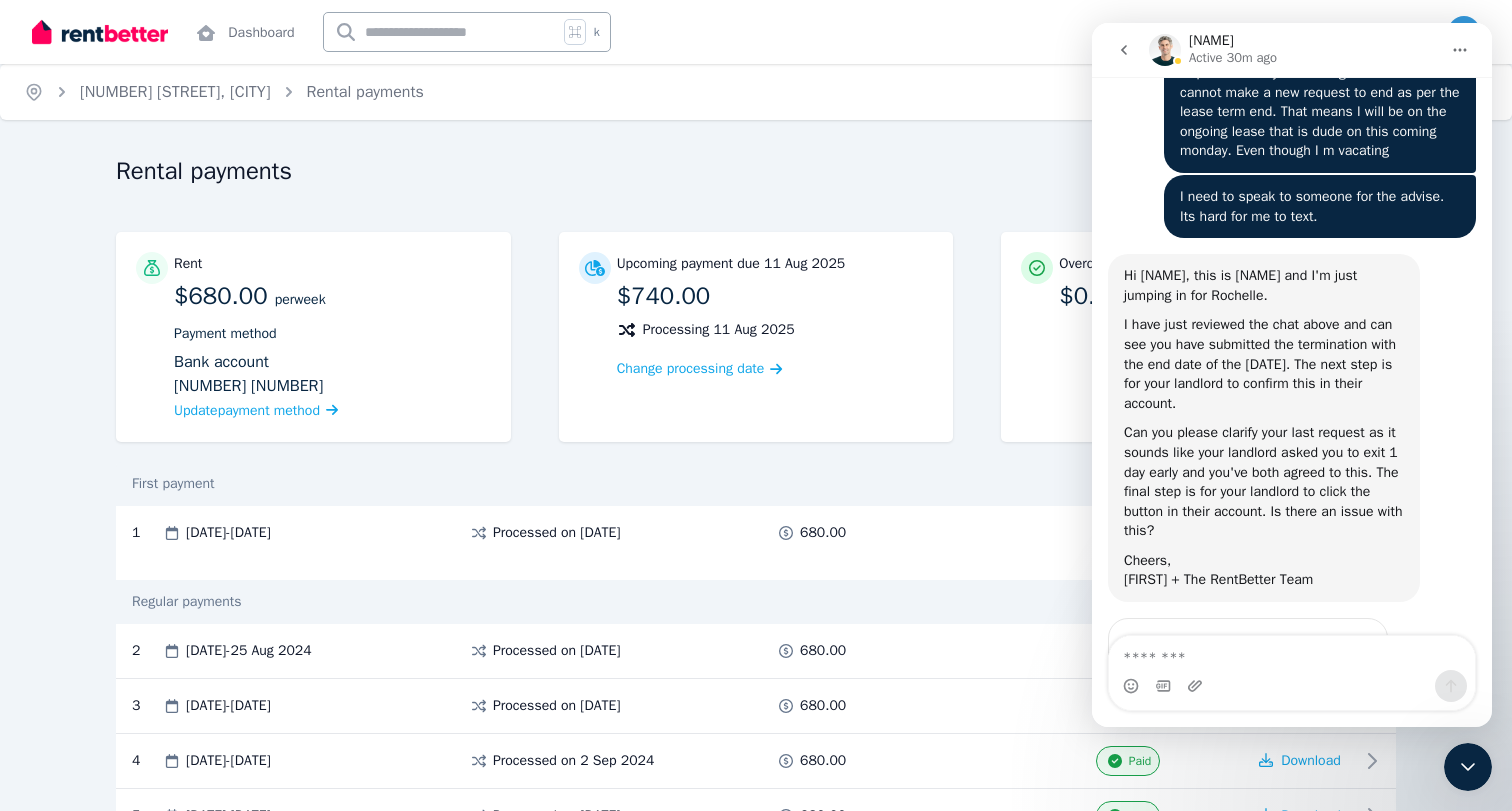 scroll, scrollTop: 4401, scrollLeft: 0, axis: vertical 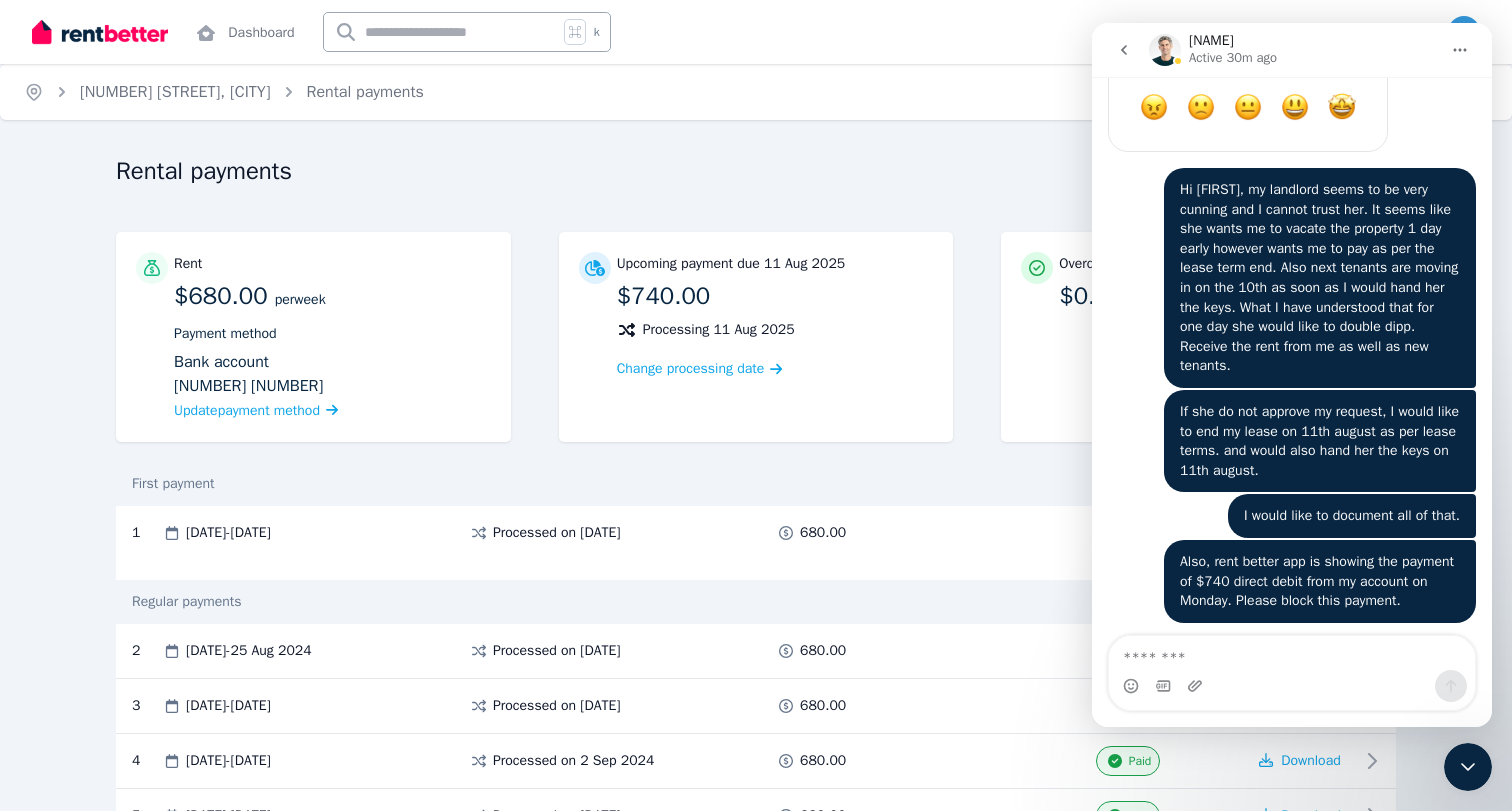click at bounding box center [1292, 686] 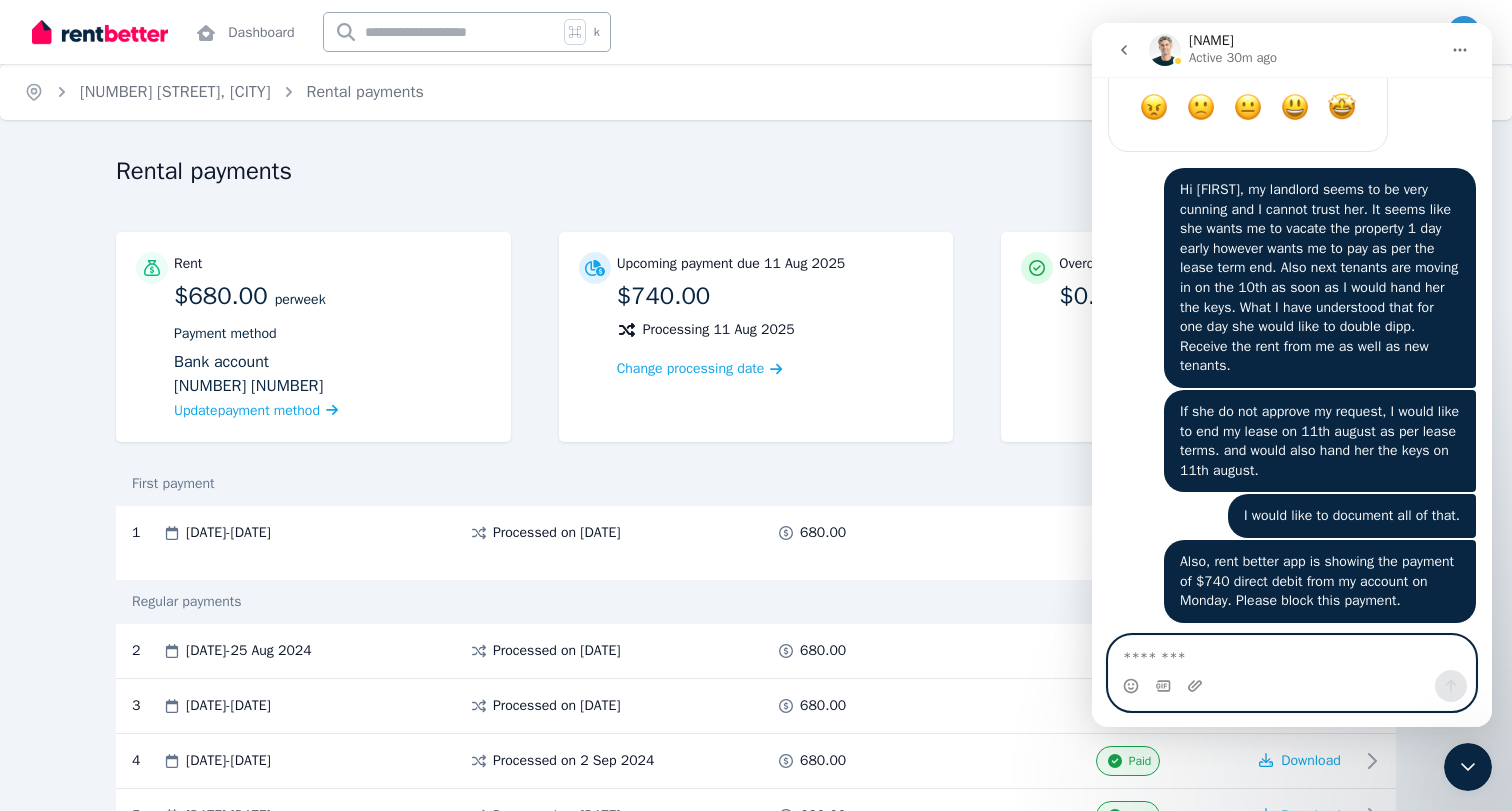 click at bounding box center [1292, 653] 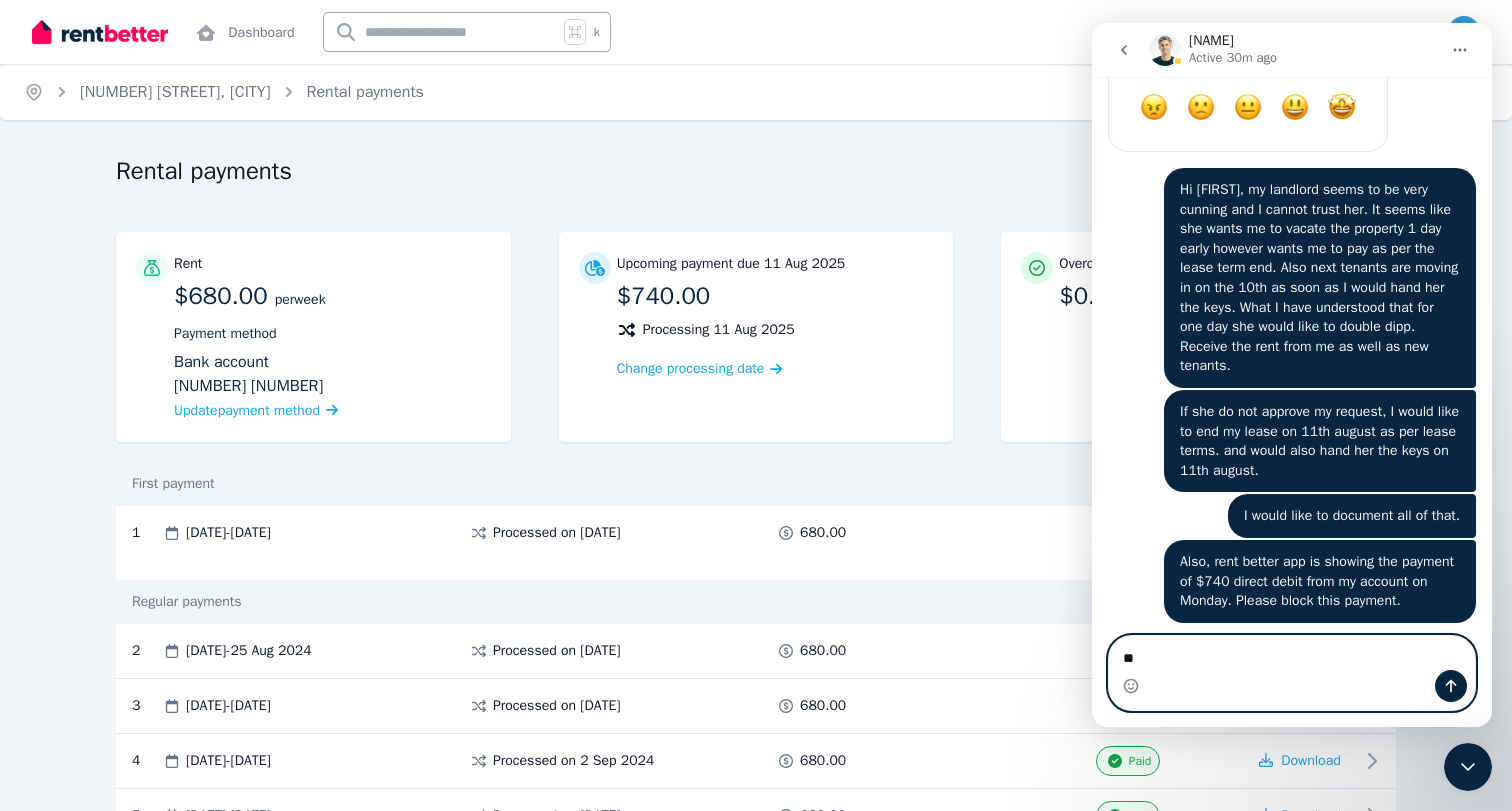 type on "*" 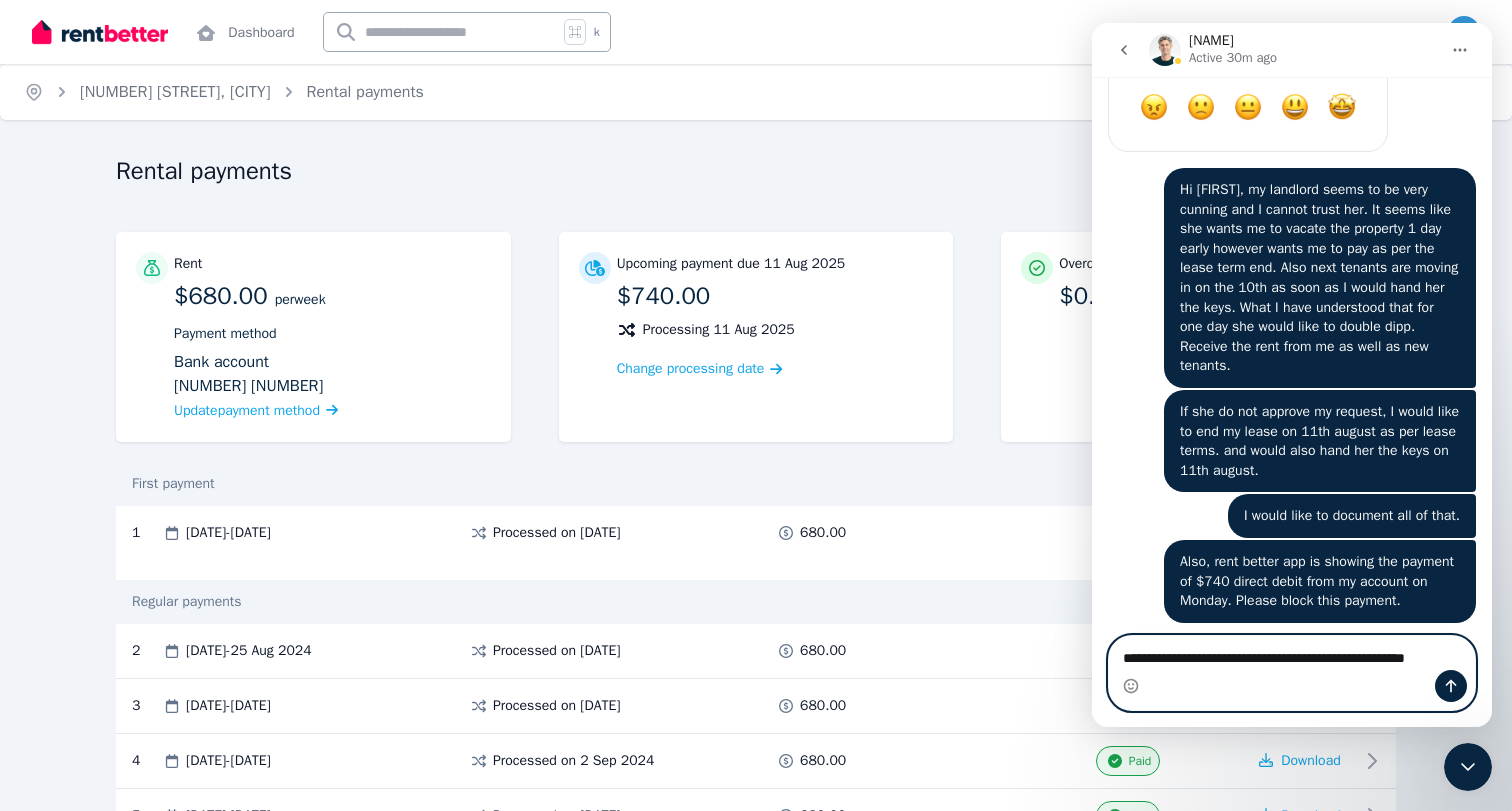 scroll, scrollTop: 4421, scrollLeft: 0, axis: vertical 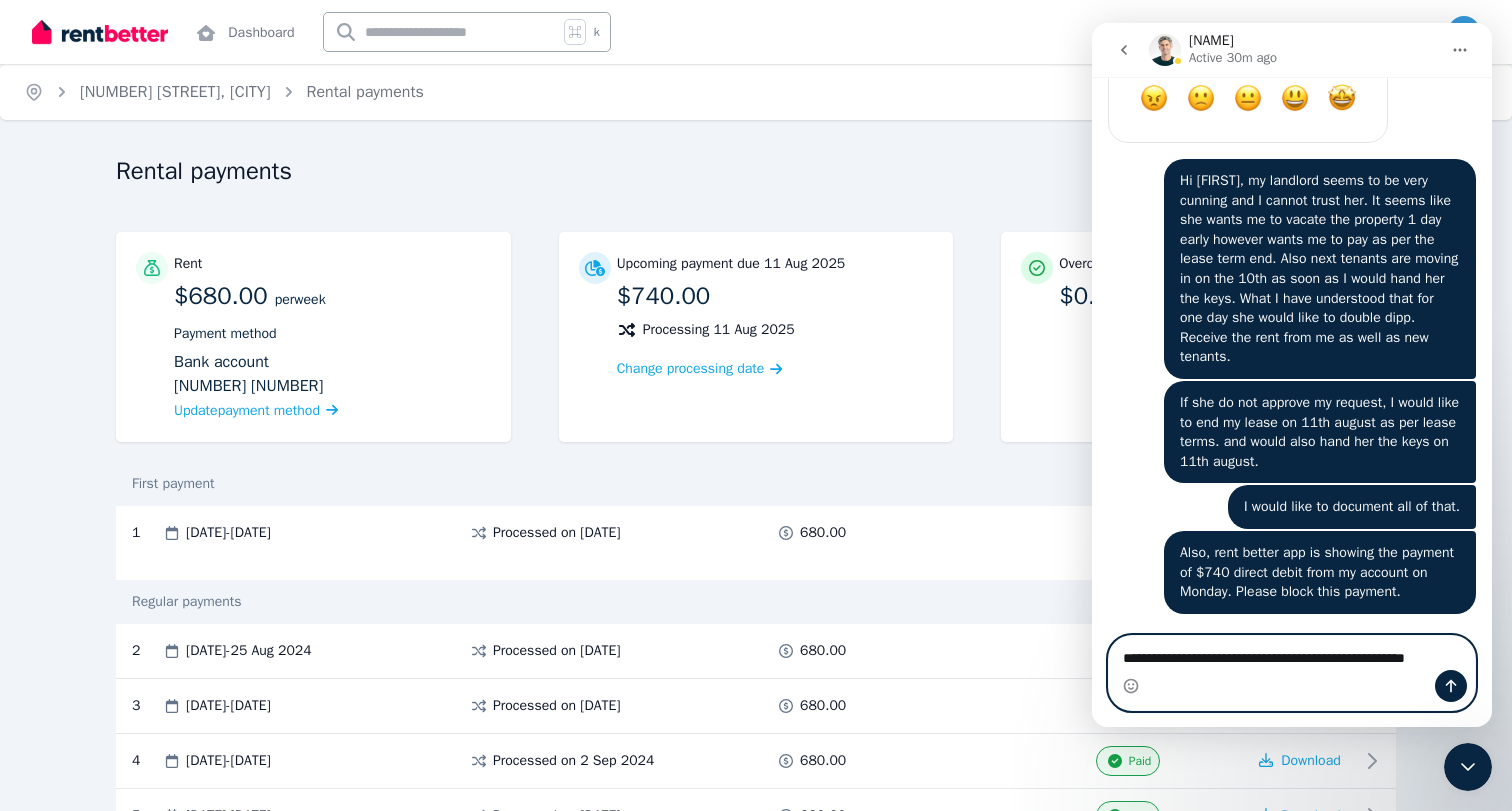 type on "**********" 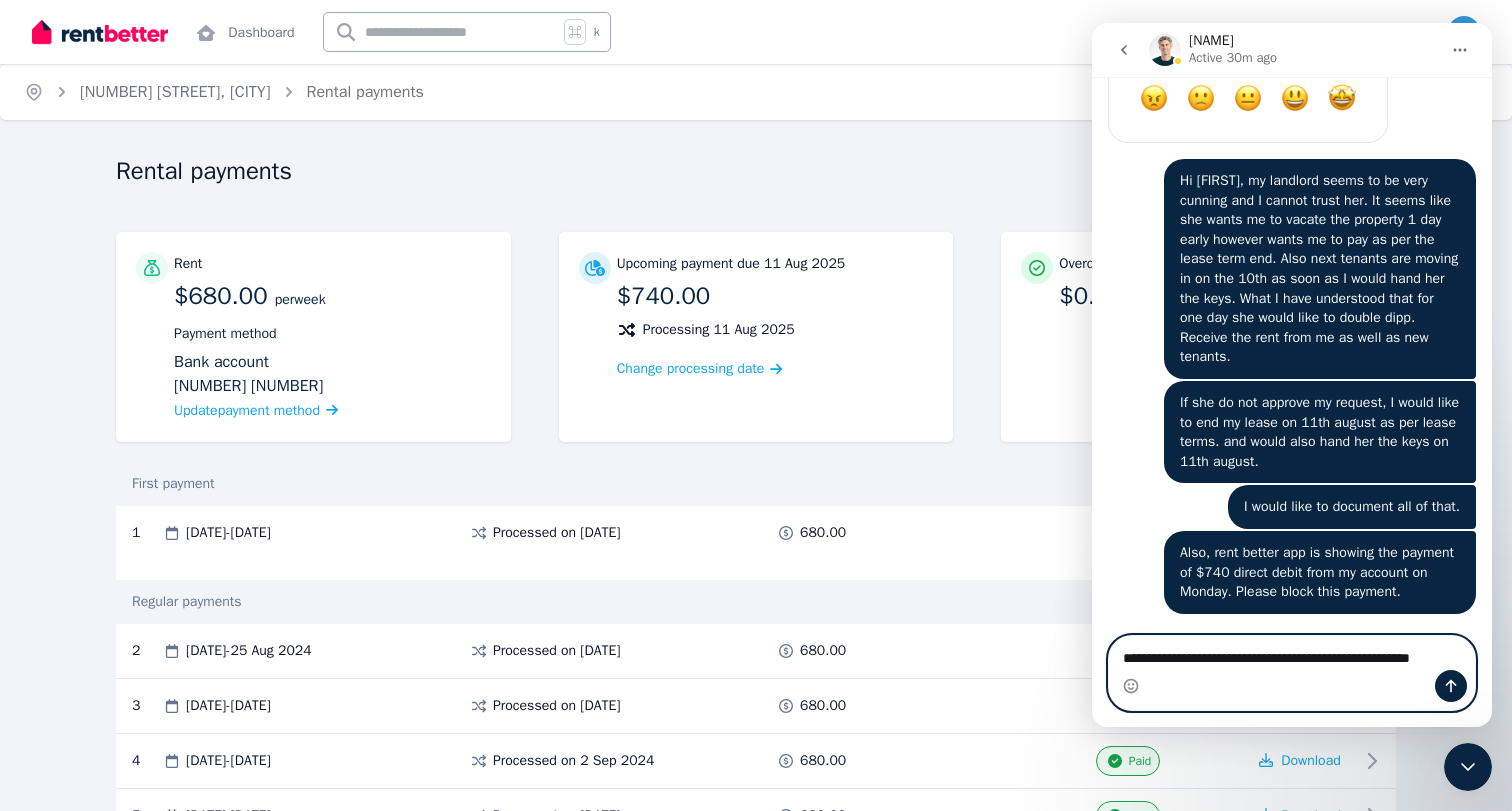 type 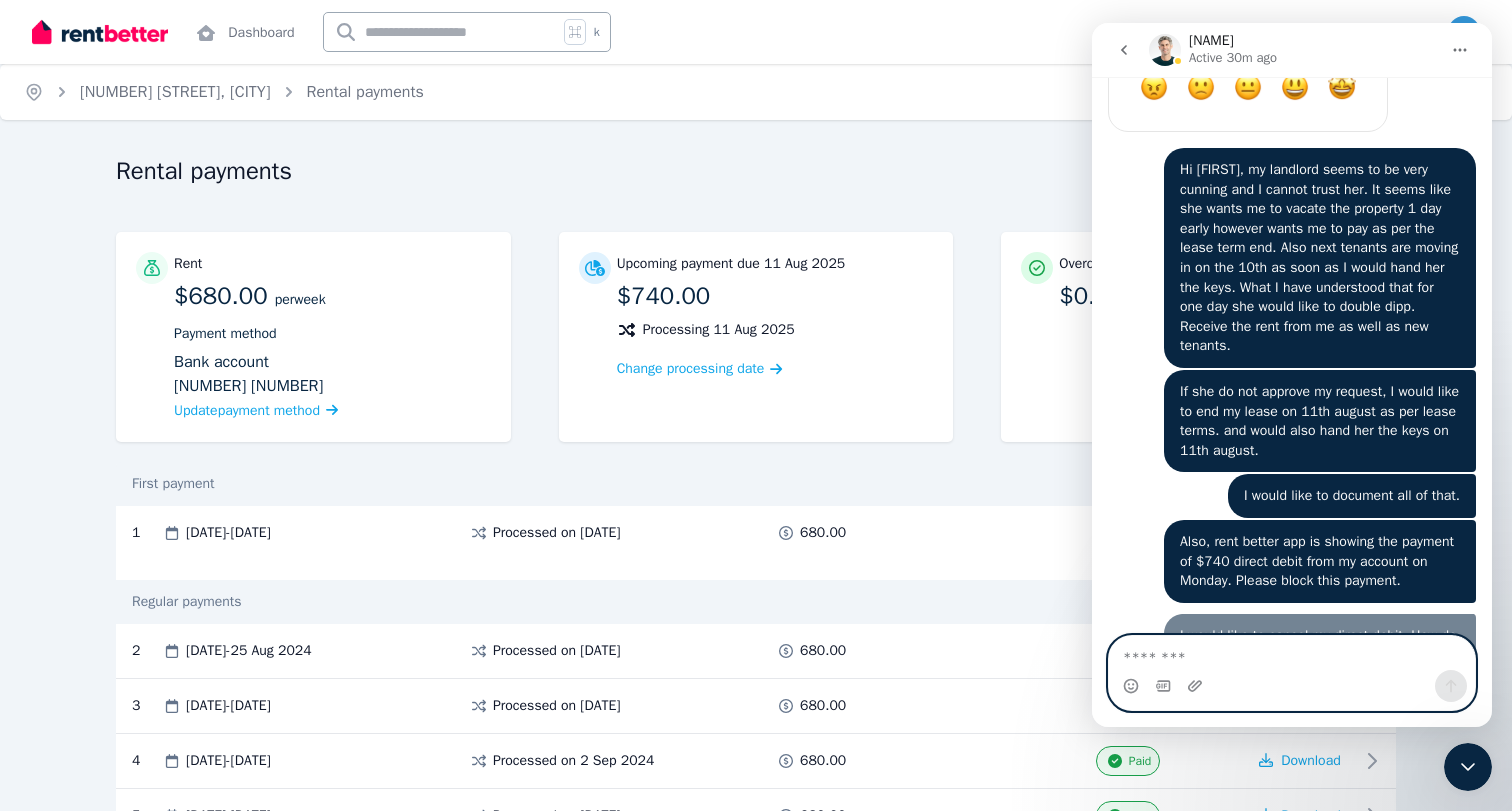 scroll, scrollTop: 4465, scrollLeft: 0, axis: vertical 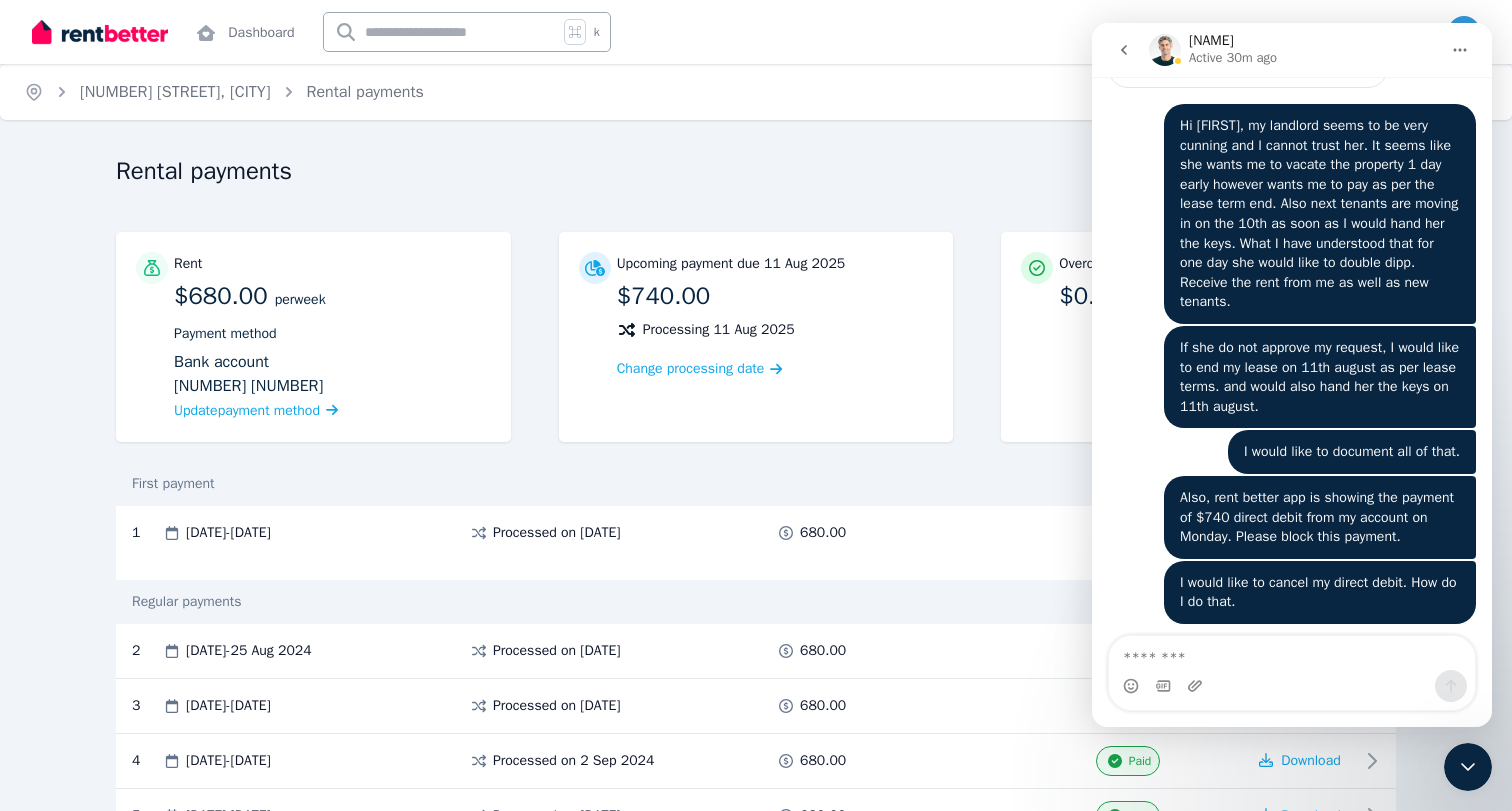 click on "Rental payments Export schedule Rent $680.00 per Week Payment method Bank account 342-098 517915090 Update payment method Upcoming payment due 11 Aug [DATE] $740.00 Processing 11 Aug [DATE] Change processing date Overdue amount $0.00 First payment 1 12 Aug [DATE] - 18 Aug [DATE] Processed on 12 Aug [DATE] 680.00 Paid Download 12 Aug [DATE] - 18 Aug [DATE] 680.00 Paid Regular payments 2 19 Aug [DATE] - 25 Aug [DATE] Processed on 19 Aug [DATE] 680.00 Paid Download 3 26 Aug [DATE] - 01 Sep [DATE] Processed on 26 Aug [DATE] 680.00 Paid Download 4 02 Sep [DATE] - 08 Sep [DATE] Processed on 2 Sep [DATE] 680.00 Paid Download 5 09 Sep [DATE] - 15 Sep [DATE] Processed on 9 Sep [DATE] 680.00 Paid Download 6 16 Sep [DATE] - 22 Sep [DATE] Processed on 16 Sep [DATE] 680.00 Paid Download 7 23 Sep [DATE] - 29 Sep [DATE] Processed on 23 Sep [DATE] 680.00 Paid Download 8 30 Sep [DATE] - 06 Oct [DATE] Processed on 30 Sep [DATE] 680.00 Paid Download 9 07 Oct [DATE] - 13 Oct [DATE] Processed on 7 Oct [DATE] 680.00 Paid Download 10" at bounding box center (756, 1853) 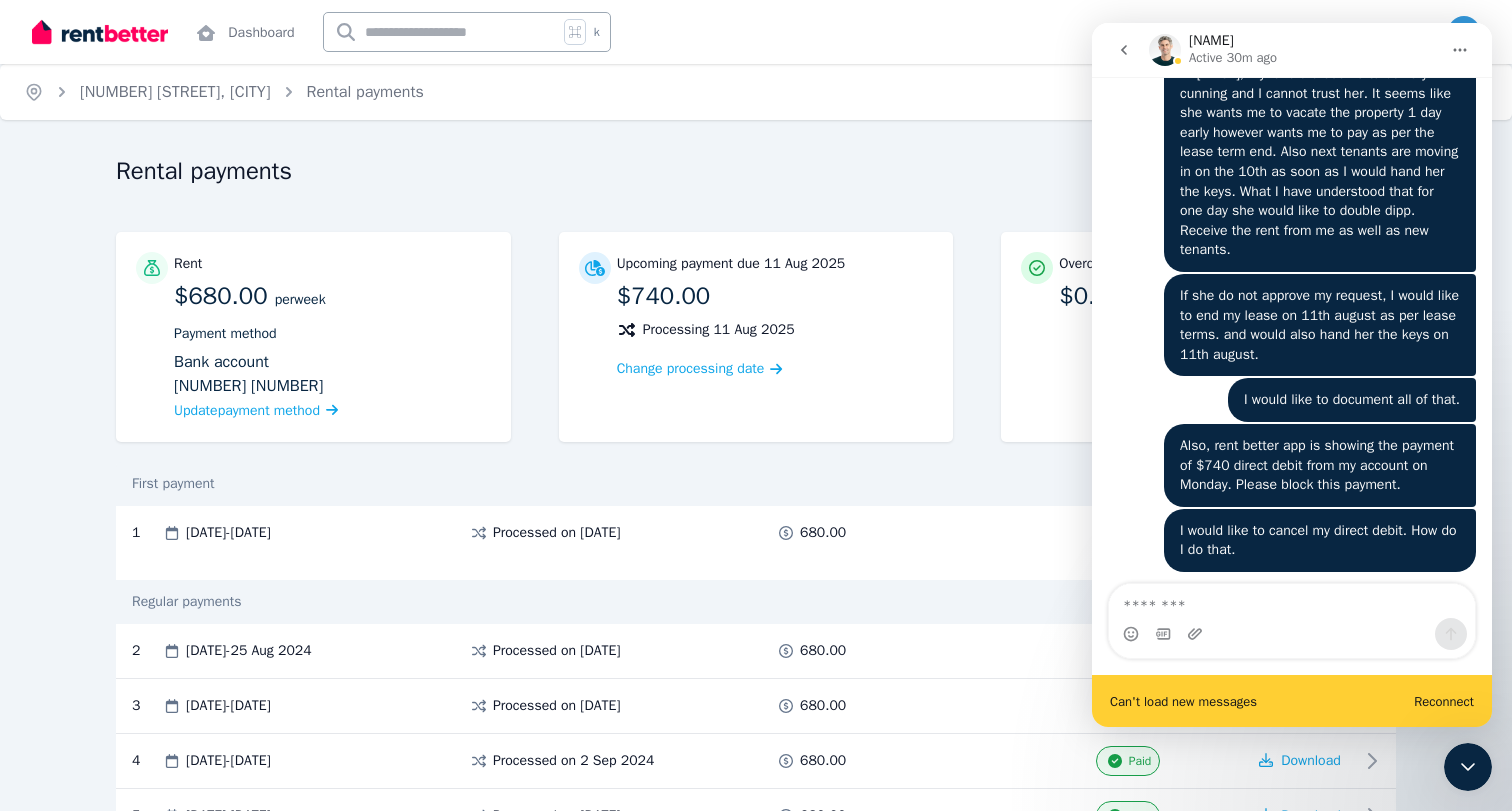 scroll, scrollTop: 0, scrollLeft: 0, axis: both 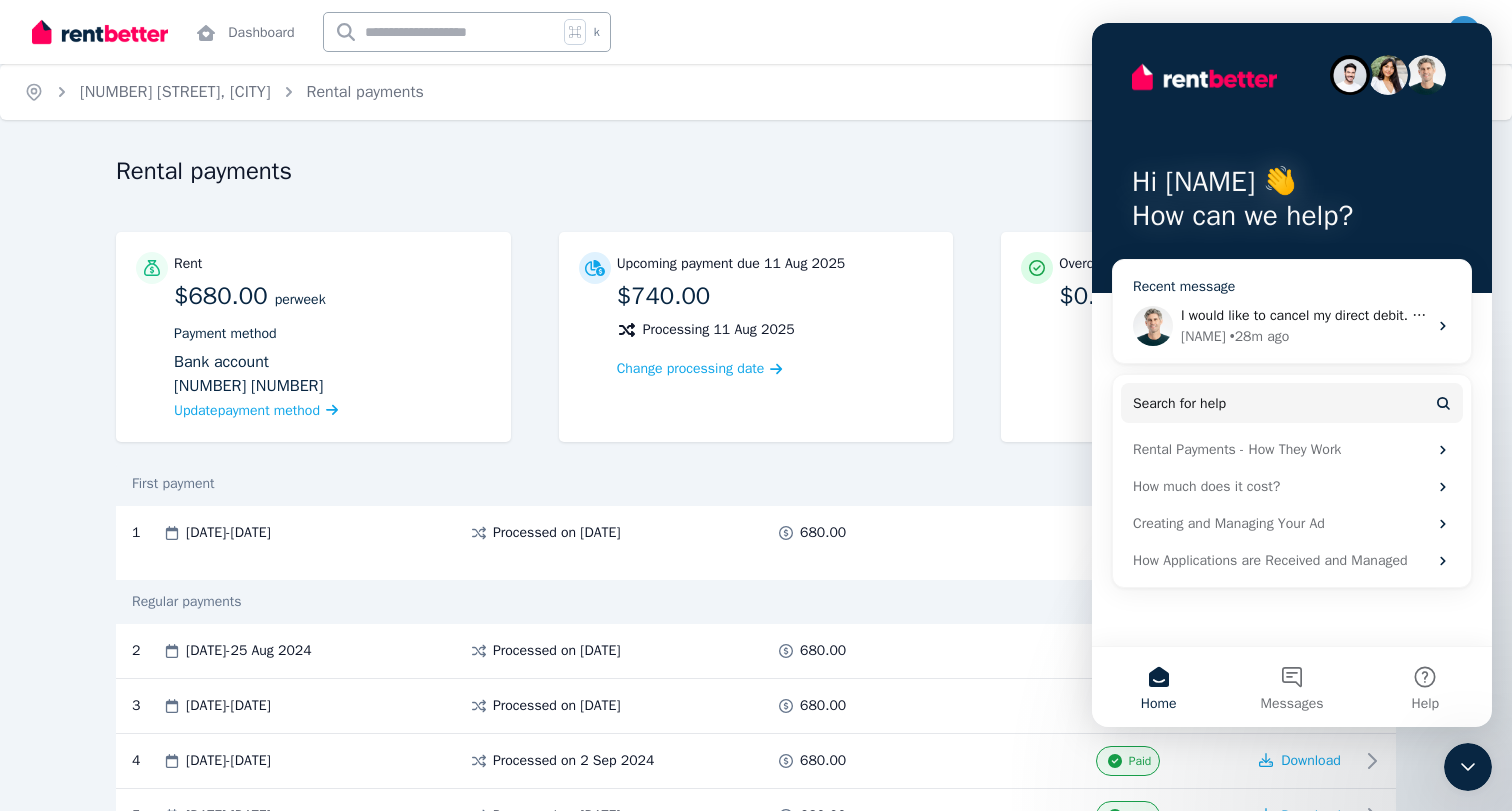 click on "I would like to cancel my direct debit. How do I do that." at bounding box center (1349, 315) 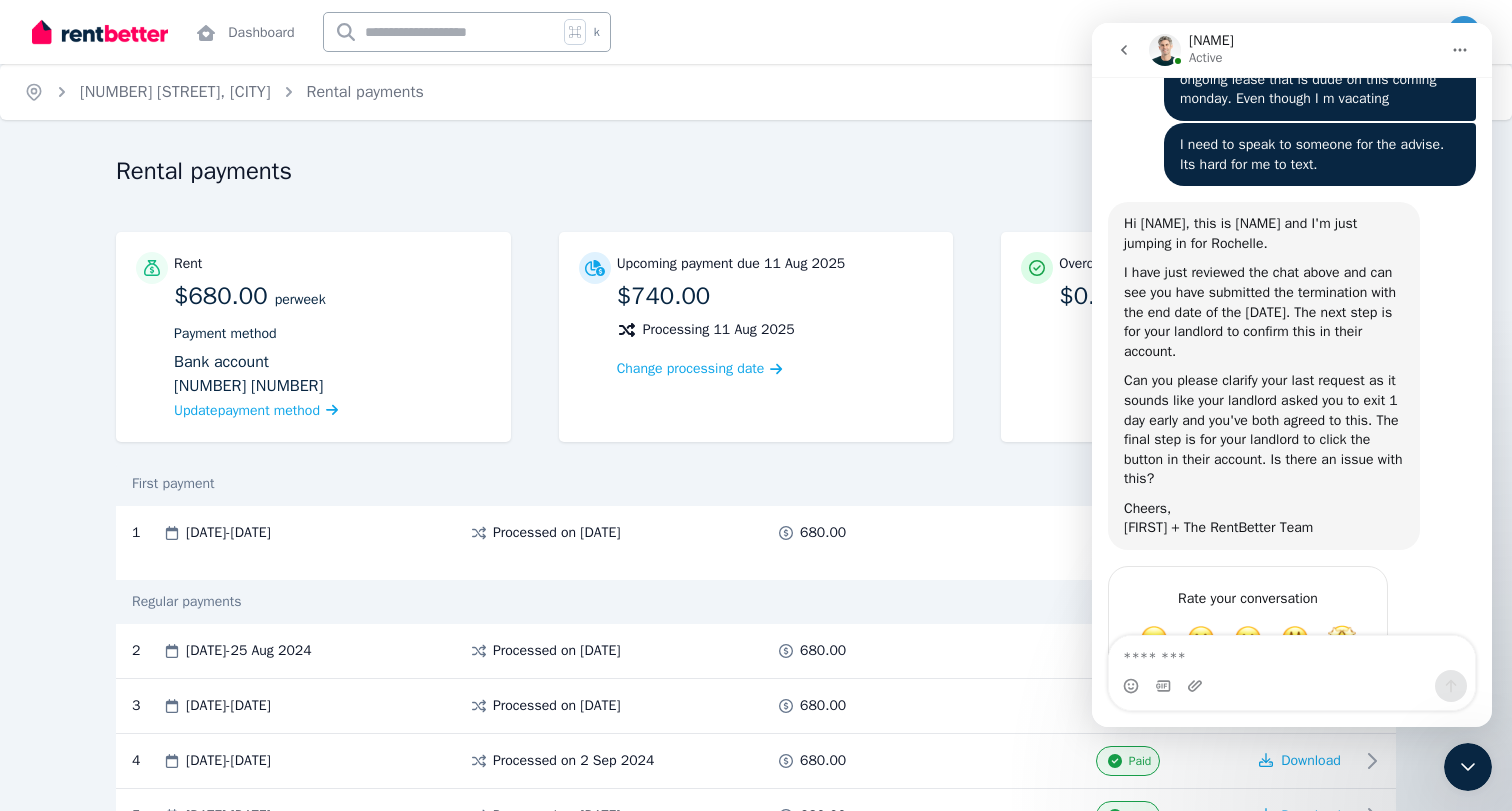 scroll, scrollTop: 4465, scrollLeft: 0, axis: vertical 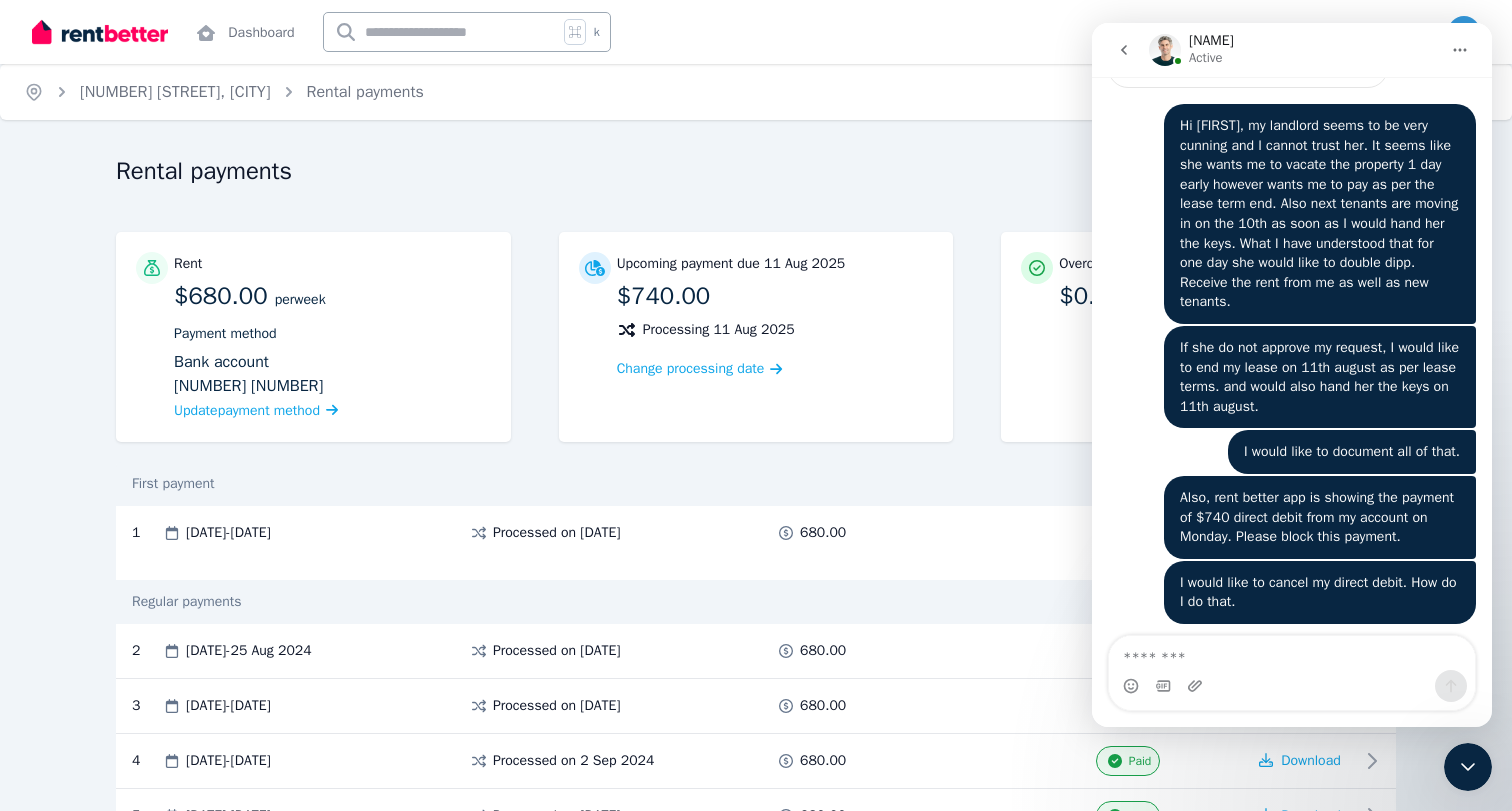 click on "Rental payments Export schedule Rent $680.00 per Week Payment method Bank account 342-098 517915090 Update payment method Upcoming payment due 11 Aug [DATE] $740.00 Processing 11 Aug [DATE] Change processing date Overdue amount $0.00 First payment 1 12 Aug [DATE] - 18 Aug [DATE] Processed on 12 Aug [DATE] 680.00 Paid Download 12 Aug [DATE] - 18 Aug [DATE] 680.00 Paid Regular payments 2 19 Aug [DATE] - 25 Aug [DATE] Processed on 19 Aug [DATE] 680.00 Paid Download 3 26 Aug [DATE] - 01 Sep [DATE] Processed on 26 Aug [DATE] 680.00 Paid Download 4 02 Sep [DATE] - 08 Sep [DATE] Processed on 2 Sep [DATE] 680.00 Paid Download 5 09 Sep [DATE] - 15 Sep [DATE] Processed on 9 Sep [DATE] 680.00 Paid Download 6 16 Sep [DATE] - 22 Sep [DATE] Processed on 16 Sep [DATE] 680.00 Paid Download 7 23 Sep [DATE] - 29 Sep [DATE] Processed on 23 Sep [DATE] 680.00 Paid Download 8 30 Sep [DATE] - 06 Oct [DATE] Processed on 30 Sep [DATE] 680.00 Paid Download 9 07 Oct [DATE] - 13 Oct [DATE] Processed on 7 Oct [DATE] 680.00 Paid Download 10" at bounding box center [756, 1853] 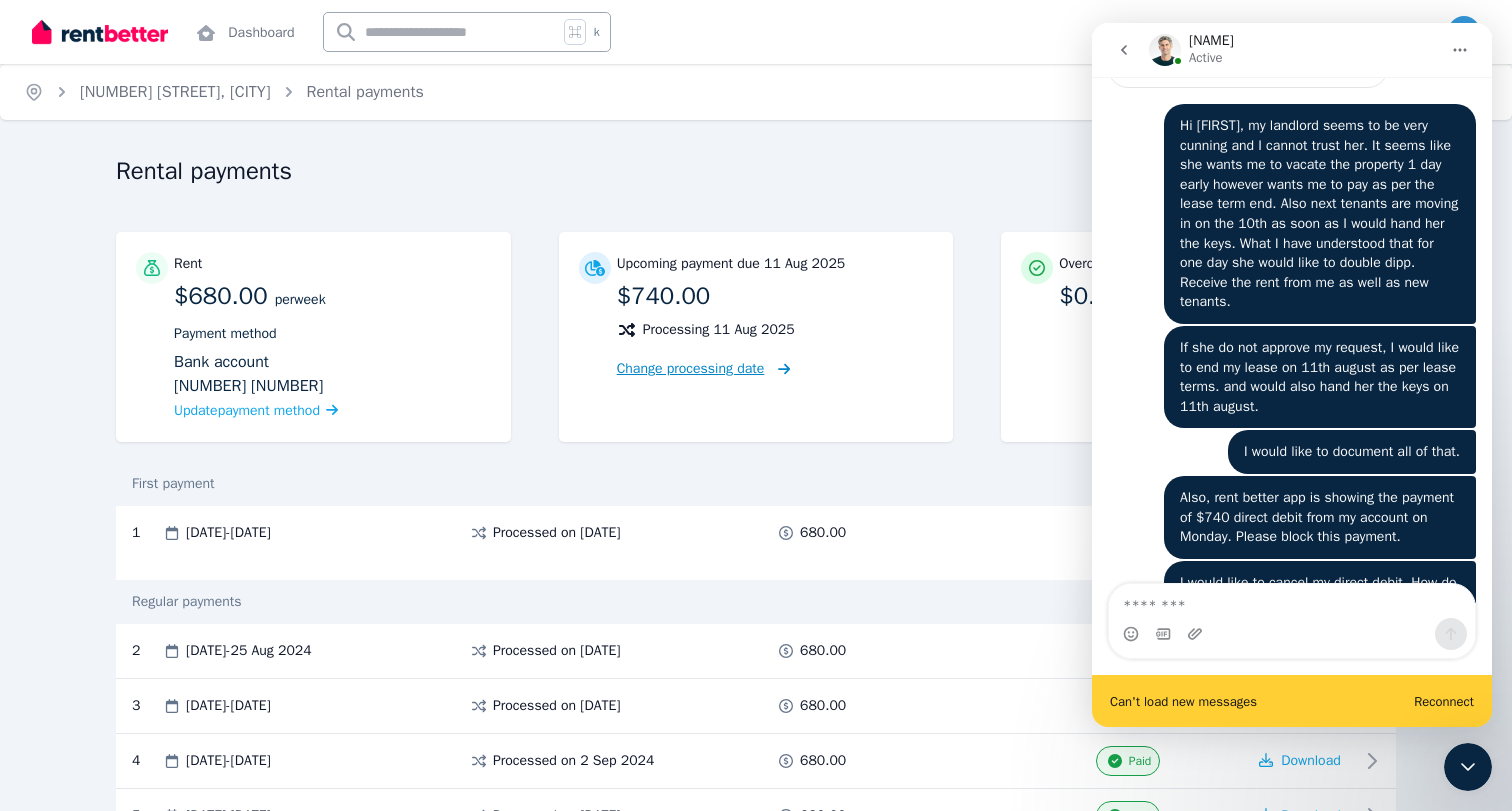 click on "Change processing date" at bounding box center [691, 369] 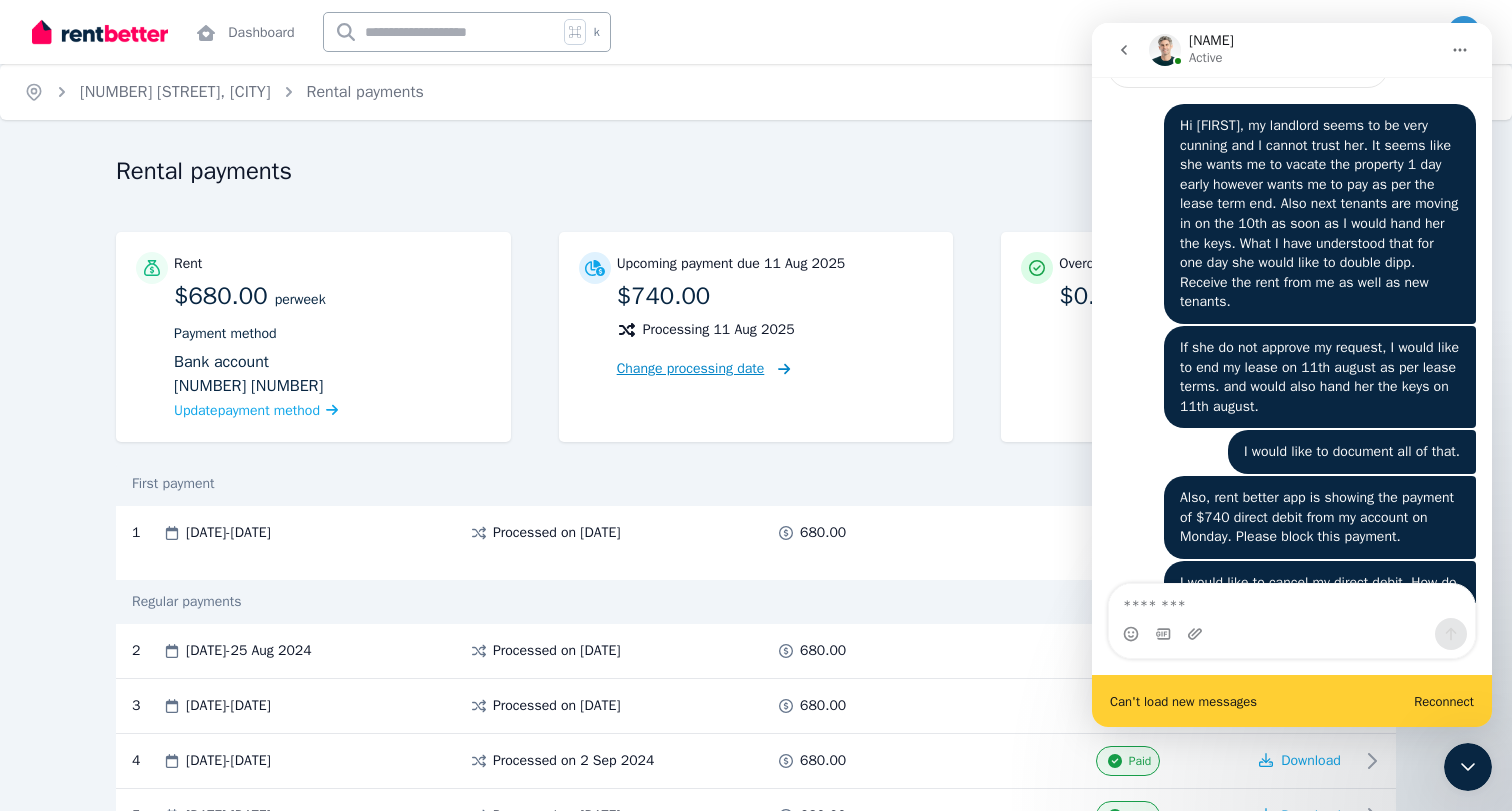 scroll, scrollTop: 4517, scrollLeft: 0, axis: vertical 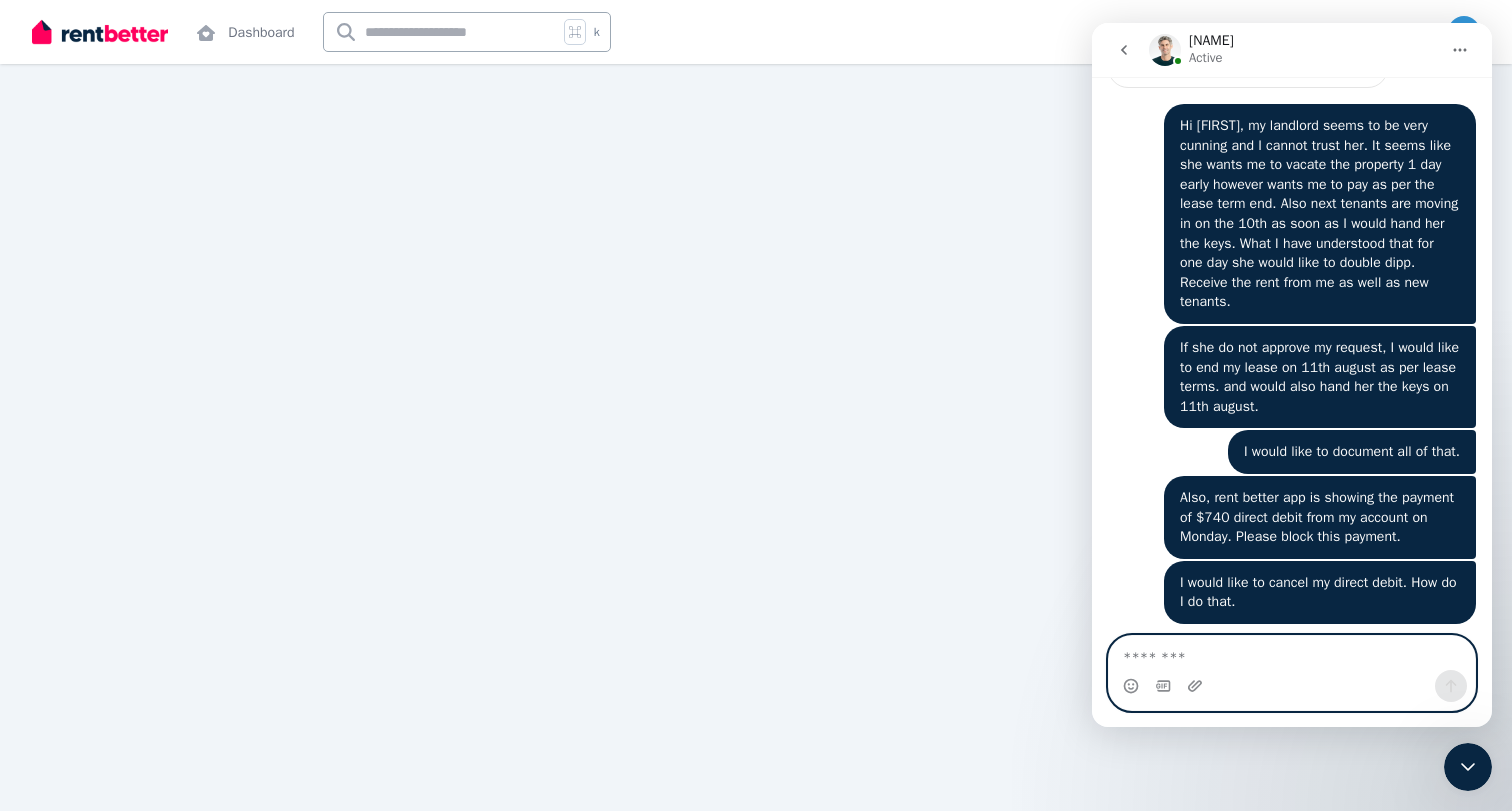 click at bounding box center (1292, 653) 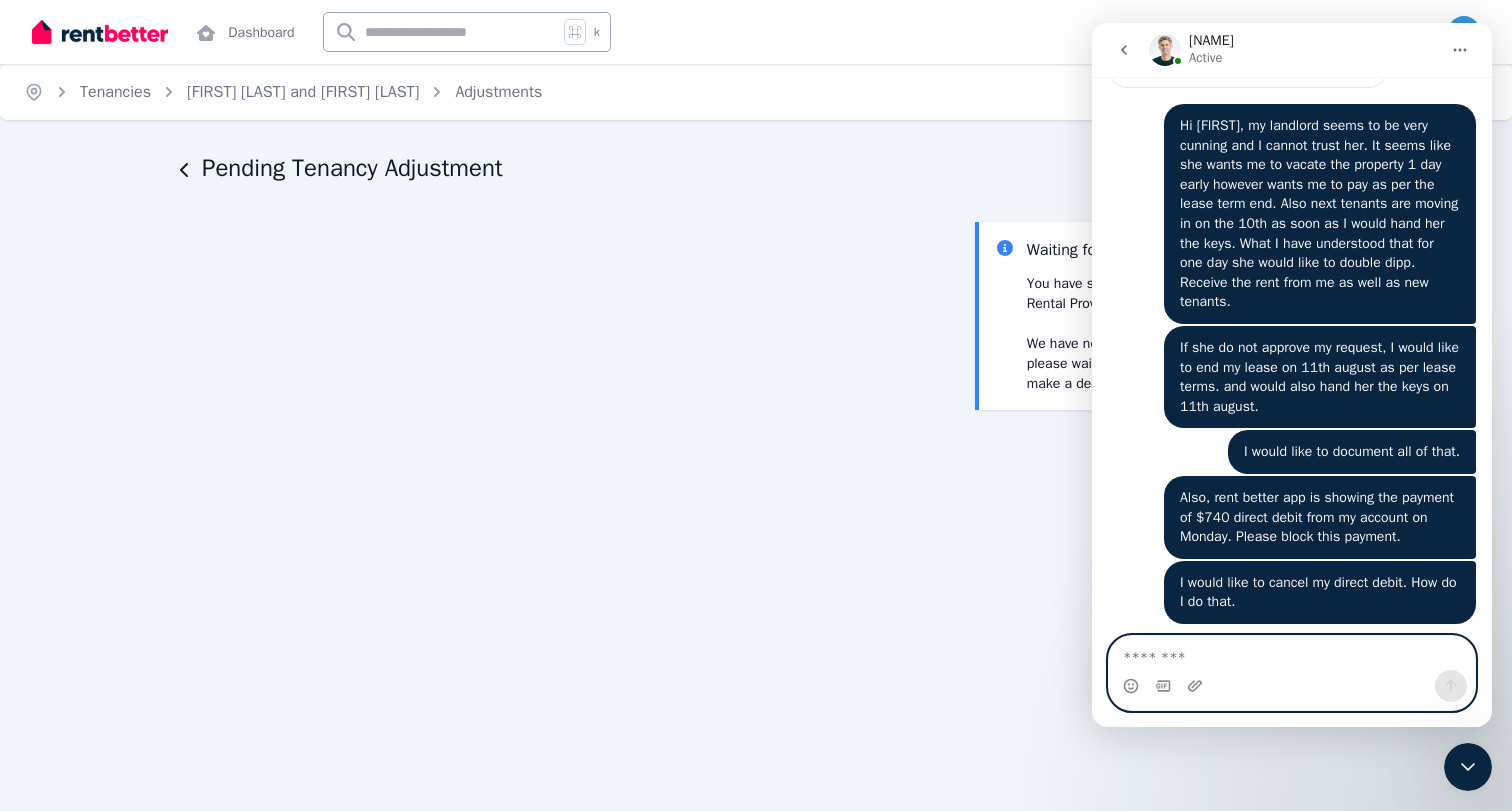 scroll, scrollTop: 0, scrollLeft: 0, axis: both 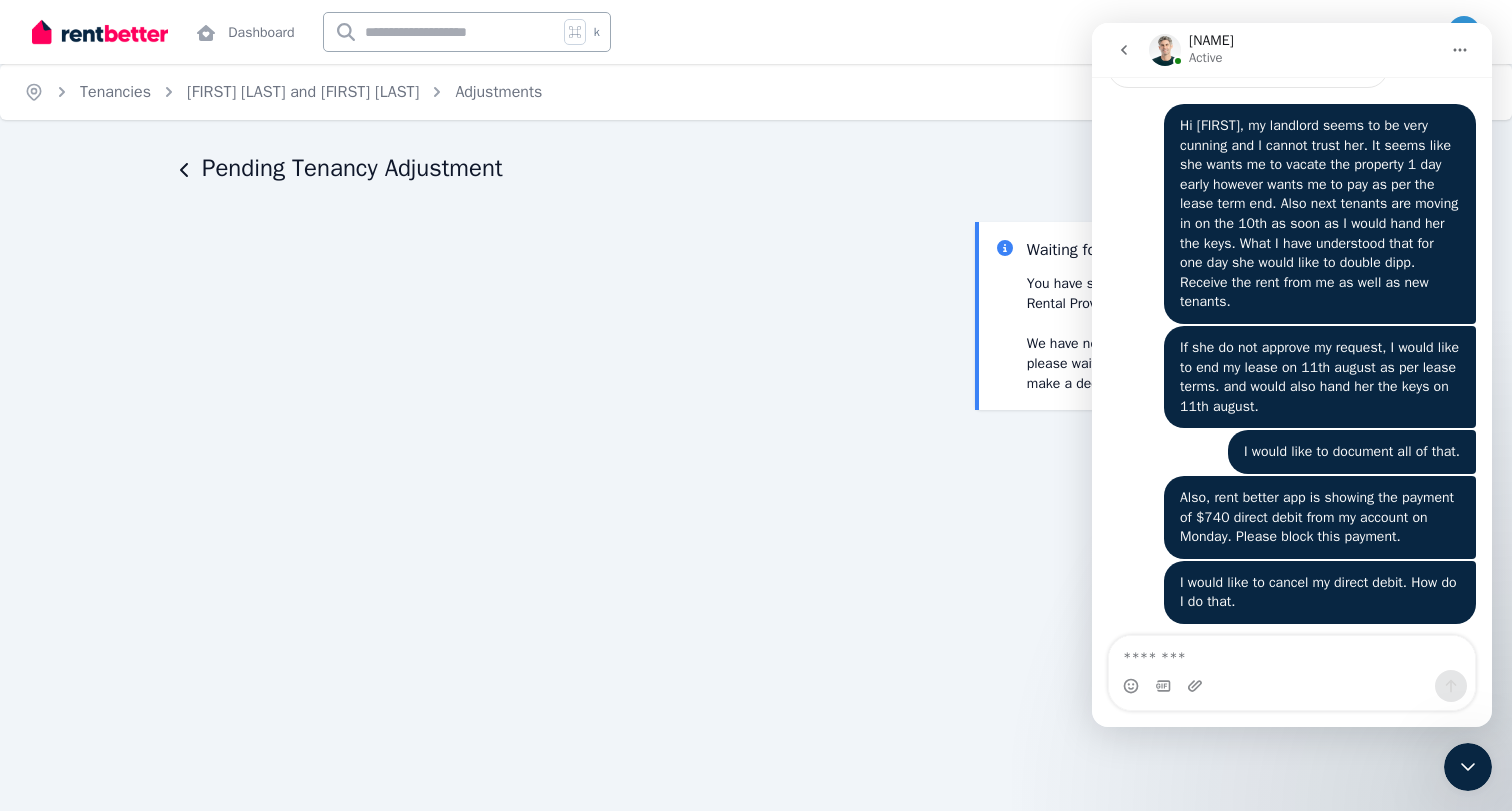 click on "Pending Tenancy Adjustment Waiting for Rental Provider You have sent a   Termination notice  to your   Rental Provider . We have notified them about the notice - please wait while they review the notice and make a decision." at bounding box center (756, 780) 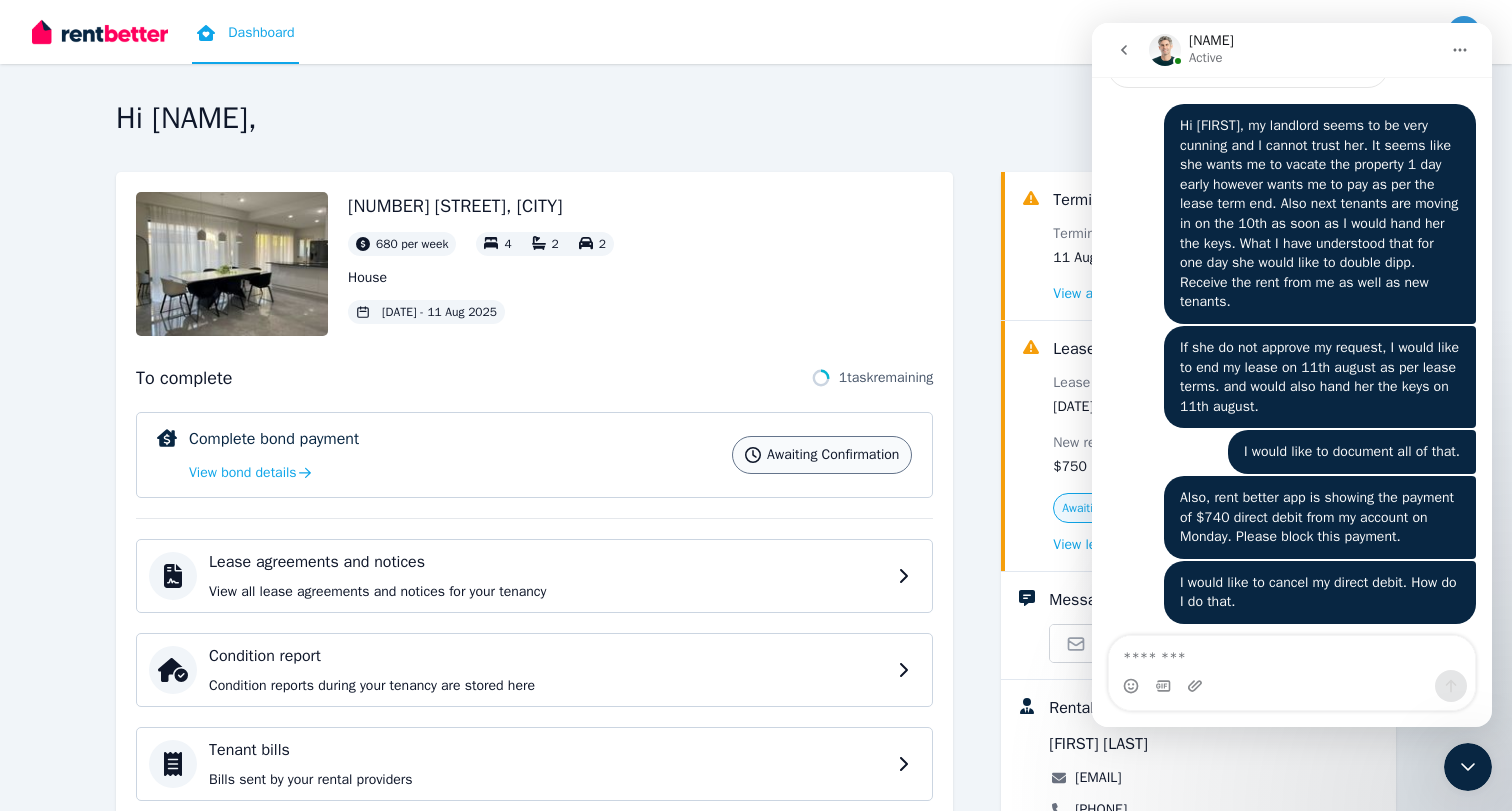click on "Hi [NAME]," at bounding box center (756, 118) 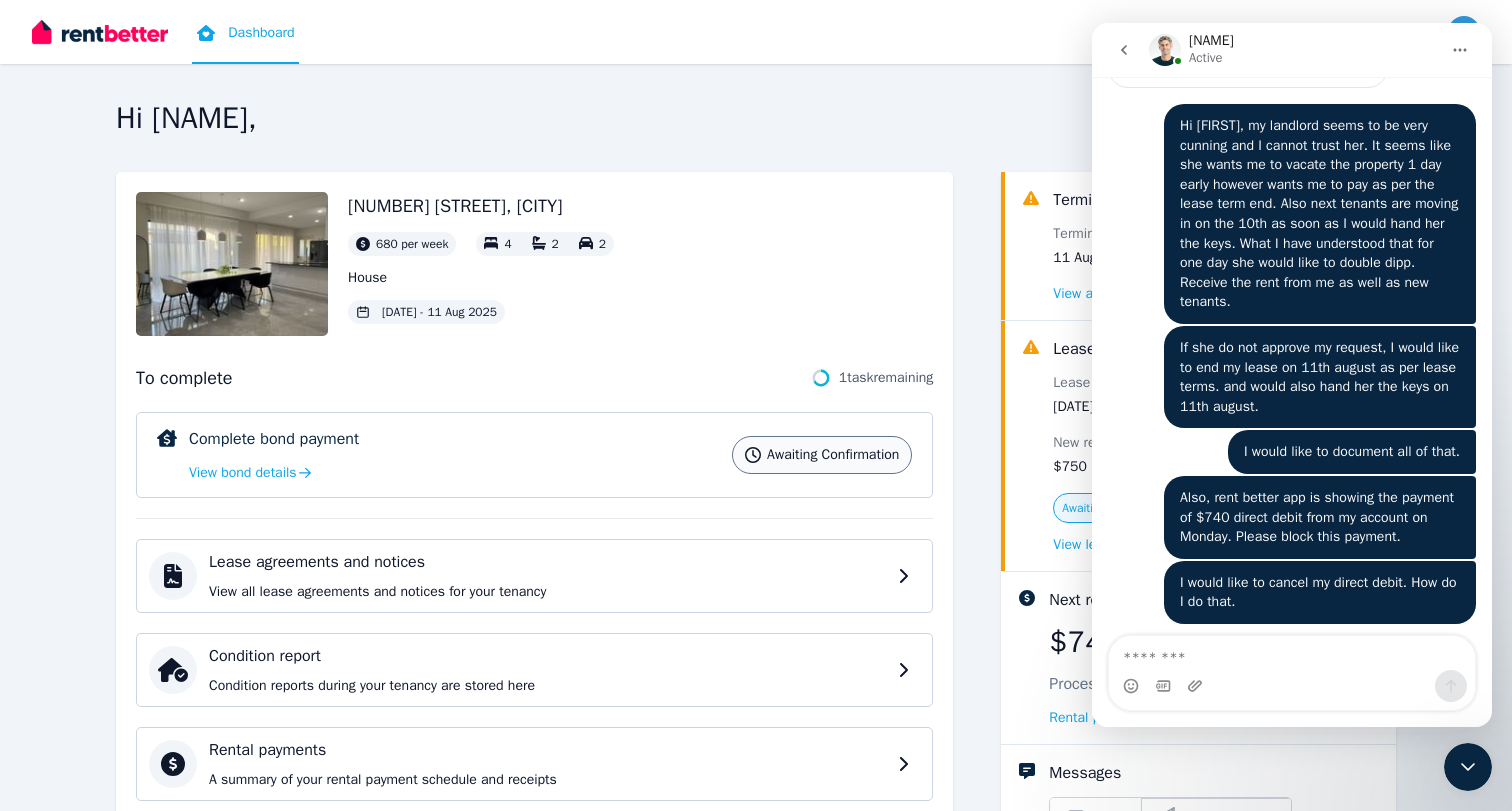 click 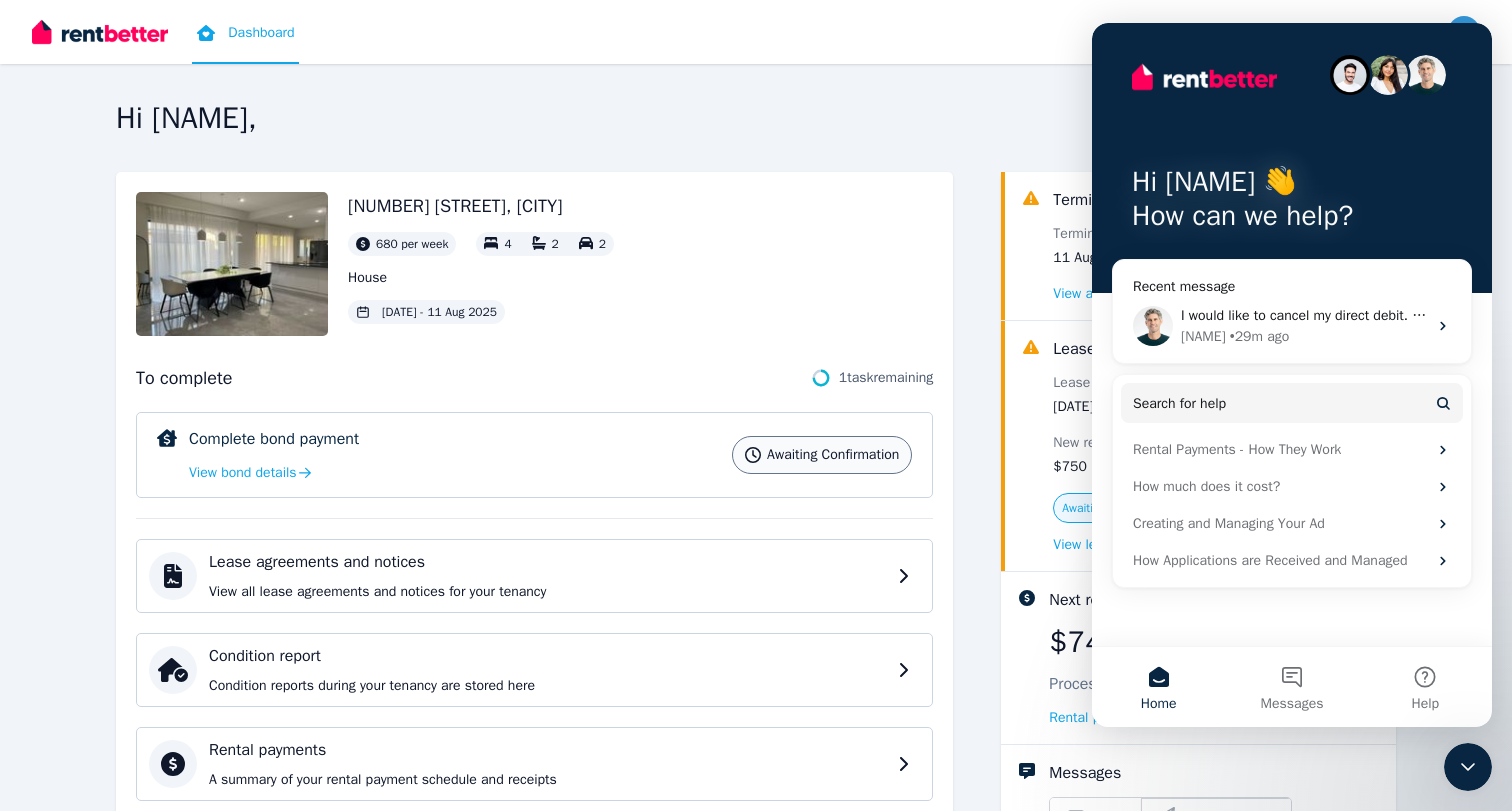 scroll, scrollTop: 0, scrollLeft: 0, axis: both 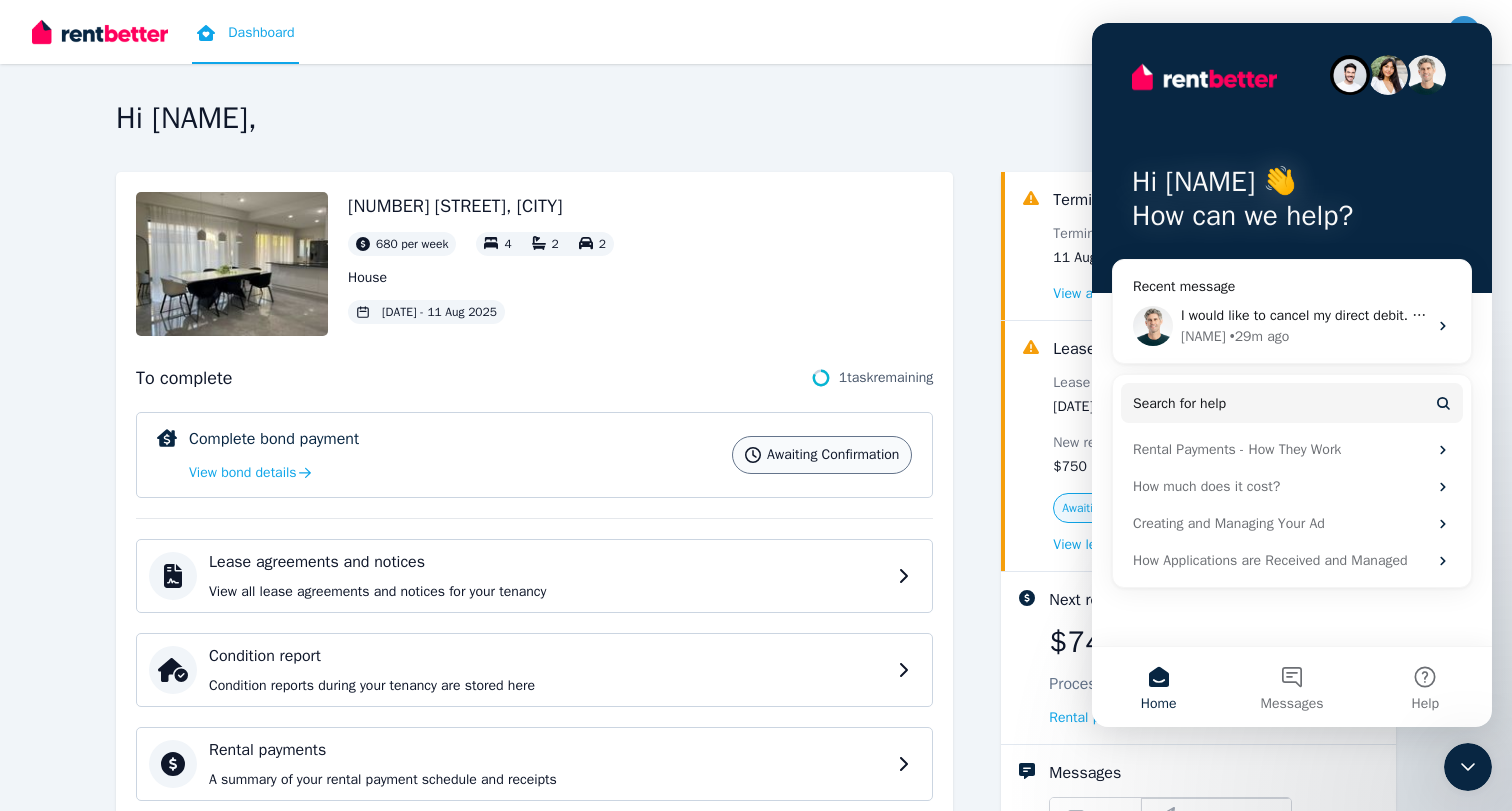 click on "102 Matilda Street, Huntingdale 680 per week 4 2 2 House 12 Aug [DATE] - 11 Aug [DATE] To complete 1 task remaining Complete bond payment Awaiting confirmation View bond details Awaiting confirmation Lease agreements and notices View all lease agreements and notices for your tenancy Condition report Condition reports during your tenancy are stored here Rental payments A summary of your rental payment schedule and receipts Tenant bills Bills sent by your rental providers Maintenance Lodge and track the progress of maintenance requests Termination notice Termination date 11 Aug [DATE] View adjustment Lease agreement Lease term 12 Aug [DATE] - 11 Aug [DATE] New rental payment $750 per week Awaiting signatures View lease agreement Next rent payment $740.00 Processing 11 Aug [DATE] Rental payments Messages Inbox Send message Rental provider details [FIRST] [LAST] [EMAIL] [PHONE]" at bounding box center (756, 606) 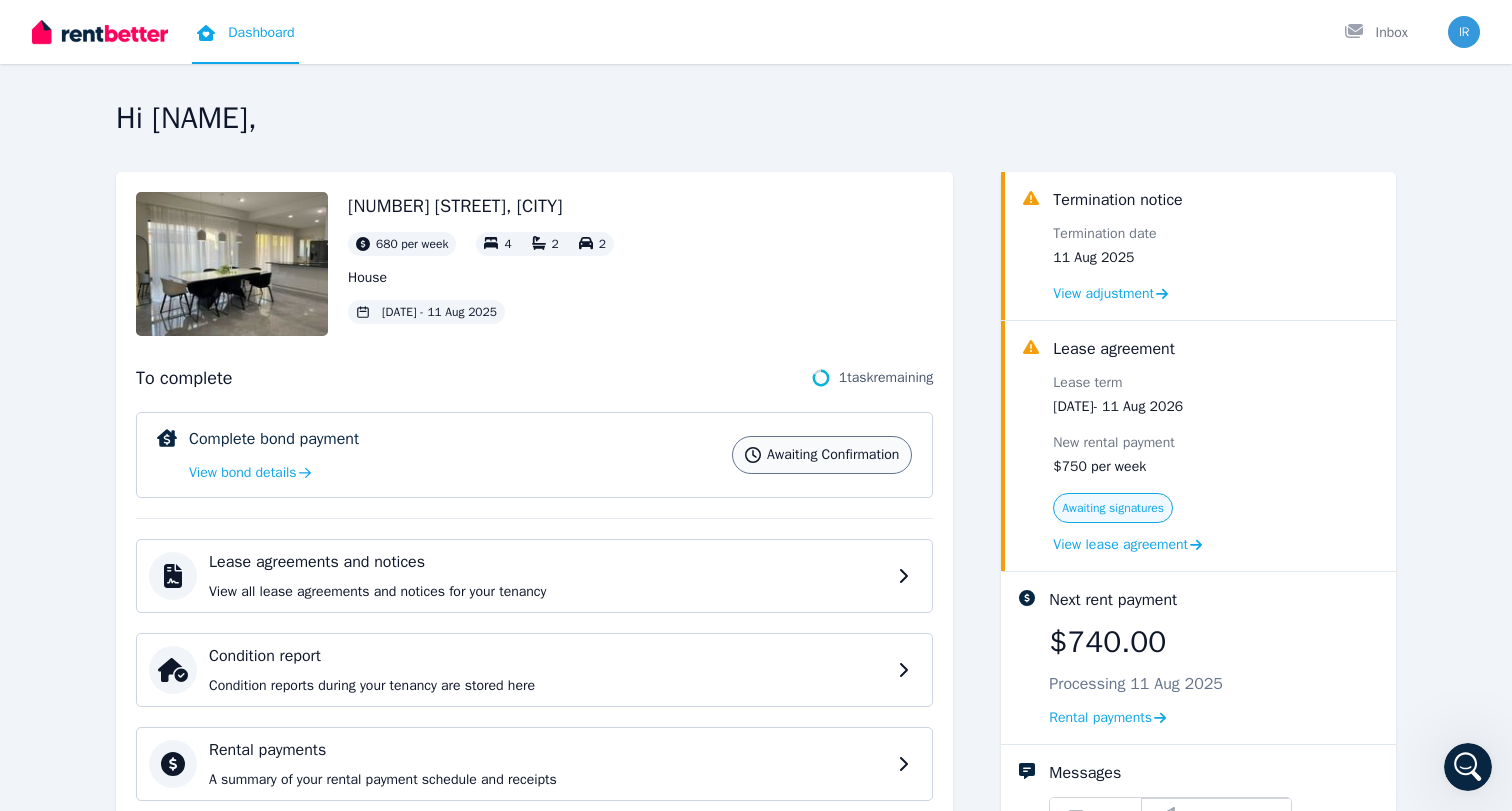 click on "Hi [NAME], [NUMBER] [STREET], [CITY] $750 per week 4 2 2 House [DATE] - [DATE] To complete 1 task remaining Complete bond payment Awaiting confirmation View bond details Awaiting confirmation Lease agreements and notices View all lease agreements and notices for your tenancy Condition report Condition reports during your tenancy are stored here Rental payments A summary of your rental payment schedule and receipts Tenant bills Bills sent by your rental providers Maintenance Lodge and track the progress of maintenance requests Termination notice Termination date [DATE] View adjustment Lease agreement Lease term [DATE] - [DATE] New rental payment $750 per week Awaiting signatures View lease agreement Next rent payment $740.00 Processing [DATE] Rental payments Messages Inbox Send message Rental provider details [NAME] [EMAIL] [PHONE]" at bounding box center [756, 405] 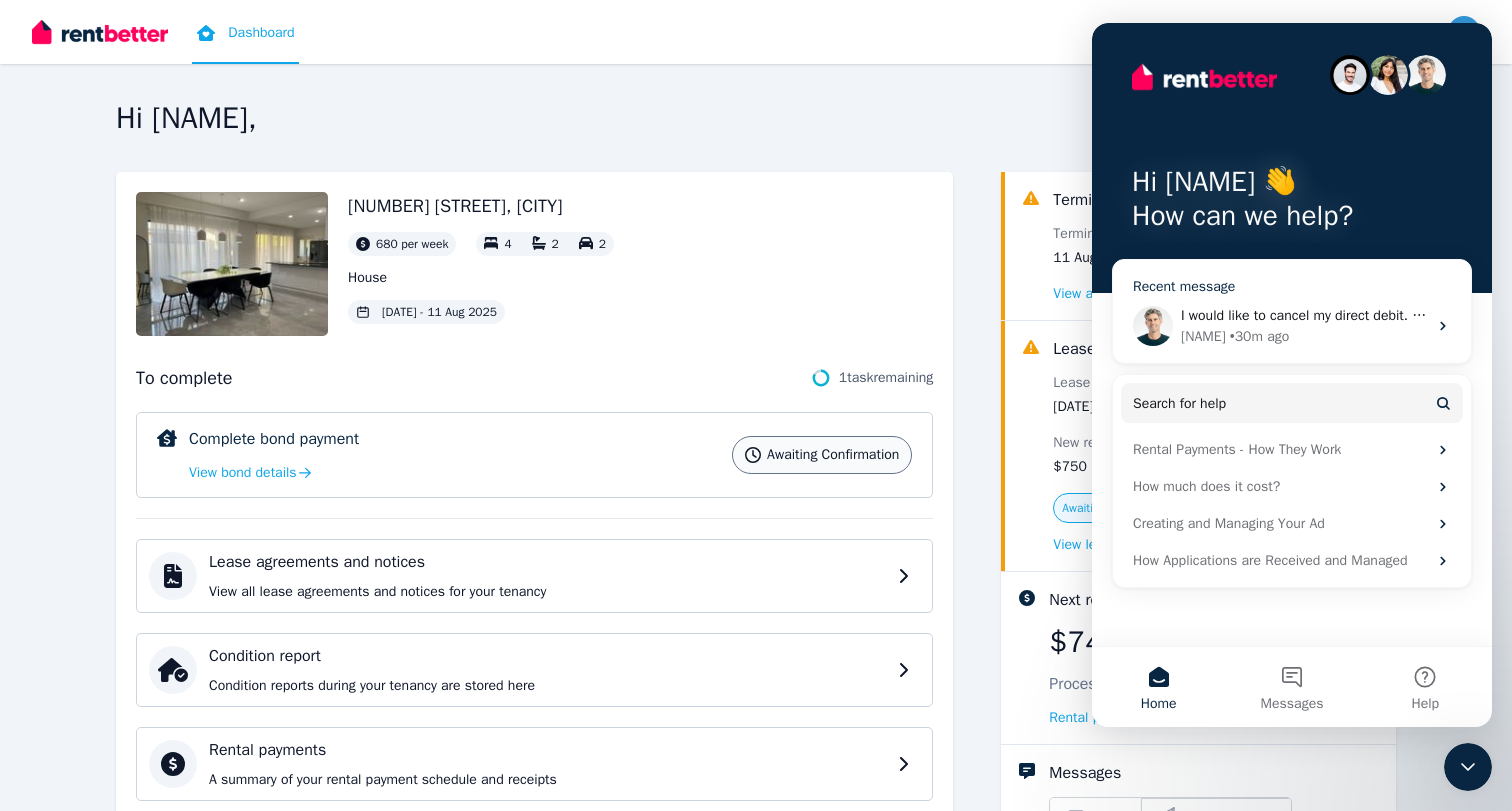 click on "[NAME] • [TIME] ago" at bounding box center [1304, 336] 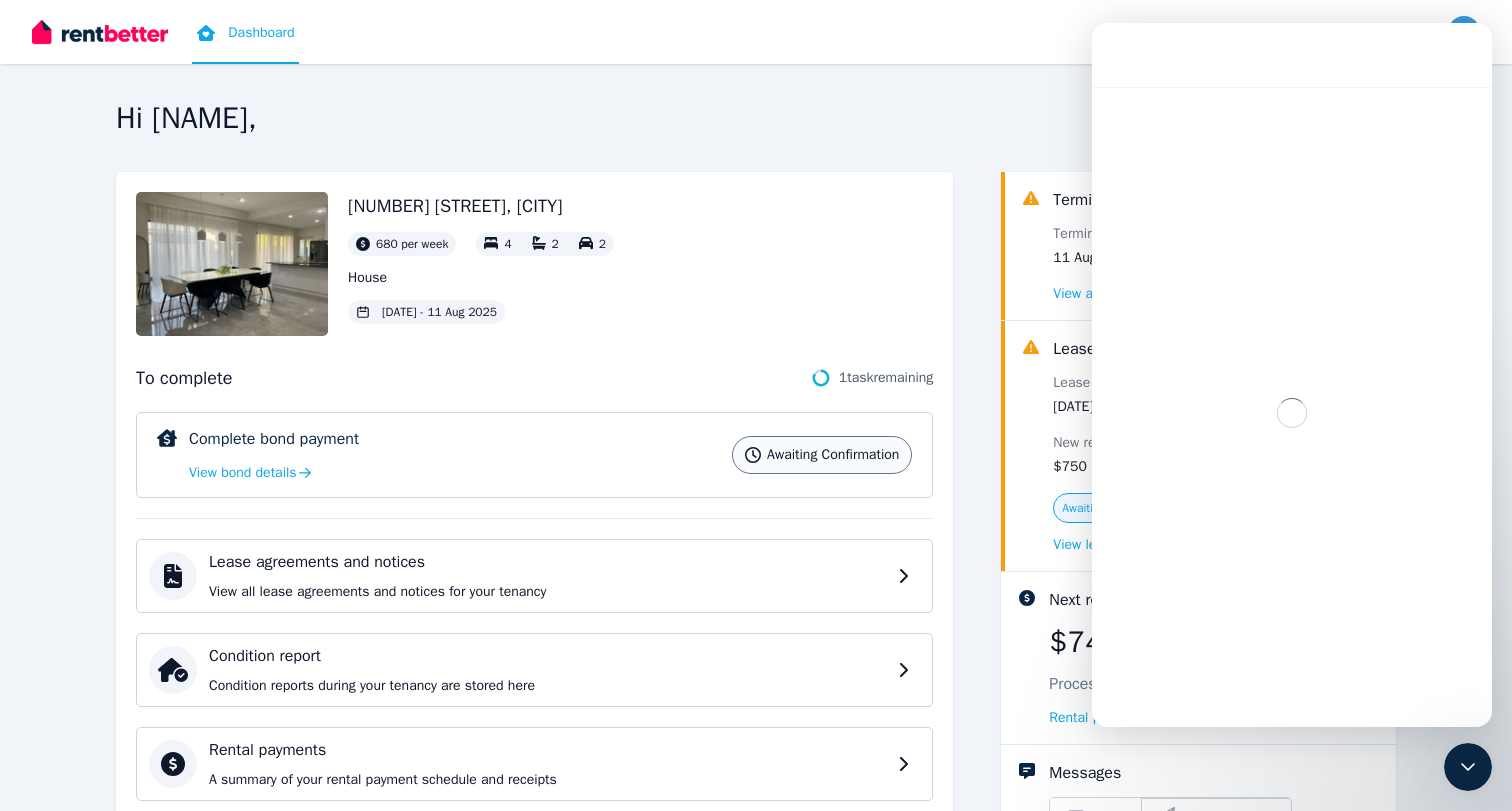 click on "102 Matilda Street, Huntingdale 680 per week 4 2 2 House 12 Aug [DATE] - 11 Aug [DATE] To complete 1 task remaining Complete bond payment Awaiting confirmation View bond details Awaiting confirmation Lease agreements and notices View all lease agreements and notices for your tenancy Condition report Condition reports during your tenancy are stored here Rental payments A summary of your rental payment schedule and receipts Tenant bills Bills sent by your rental providers Maintenance Lodge and track the progress of maintenance requests Termination notice Termination date 11 Aug [DATE] View adjustment Lease agreement Lease term 12 Aug [DATE] - 11 Aug [DATE] New rental payment $750 per week Awaiting signatures View lease agreement Next rent payment $740.00 Processing 11 Aug [DATE] Rental payments Messages Inbox Send message Rental provider details [FIRST] [LAST] [EMAIL] [PHONE]" at bounding box center [756, 606] 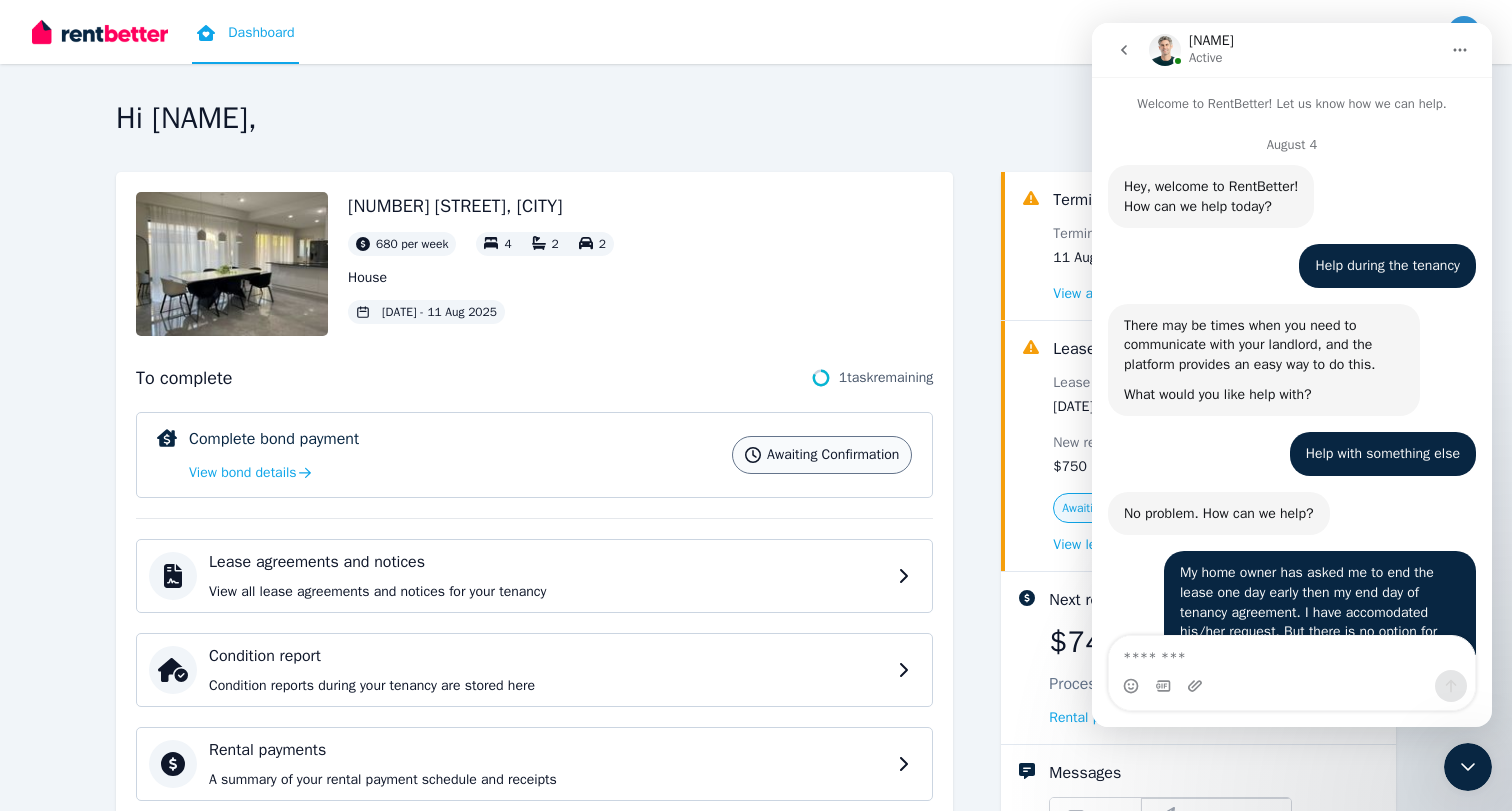 scroll, scrollTop: 4465, scrollLeft: 0, axis: vertical 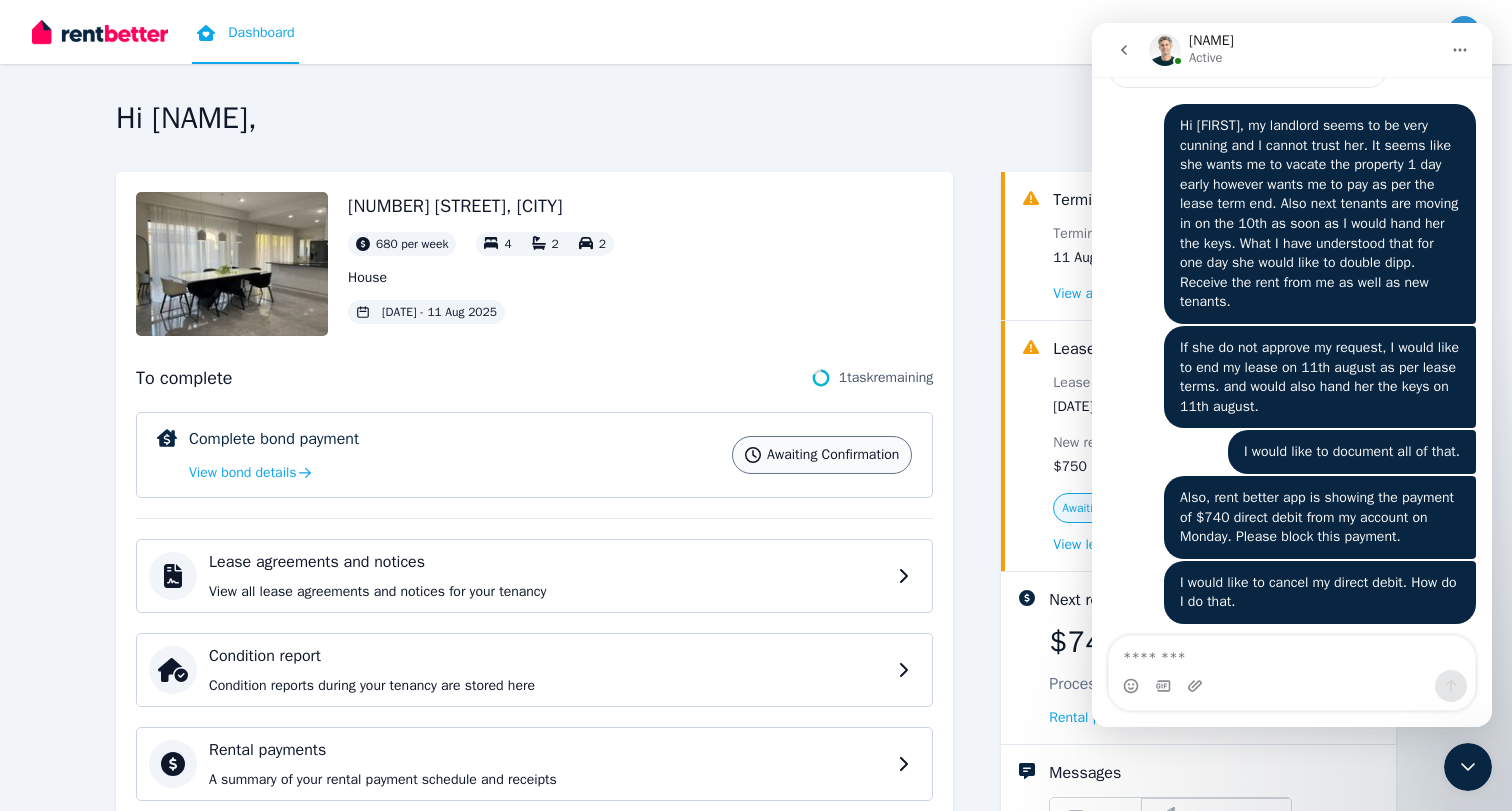 click on "102 Matilda Street, Huntingdale 680 per week 4 2 2 House 12 Aug [DATE] - 11 Aug [DATE] To complete 1 task remaining Complete bond payment Awaiting confirmation View bond details Awaiting confirmation Lease agreements and notices View all lease agreements and notices for your tenancy Condition report Condition reports during your tenancy are stored here Rental payments A summary of your rental payment schedule and receipts Tenant bills Bills sent by your rental providers Maintenance Lodge and track the progress of maintenance requests Termination notice Termination date 11 Aug [DATE] View adjustment Lease agreement Lease term 12 Aug [DATE] - 11 Aug [DATE] New rental payment $750 per week Awaiting signatures View lease agreement Next rent payment $740.00 Processing 11 Aug [DATE] Rental payments Messages Inbox Send message Rental provider details [FIRST] [LAST] [EMAIL] [PHONE]" at bounding box center [756, 606] 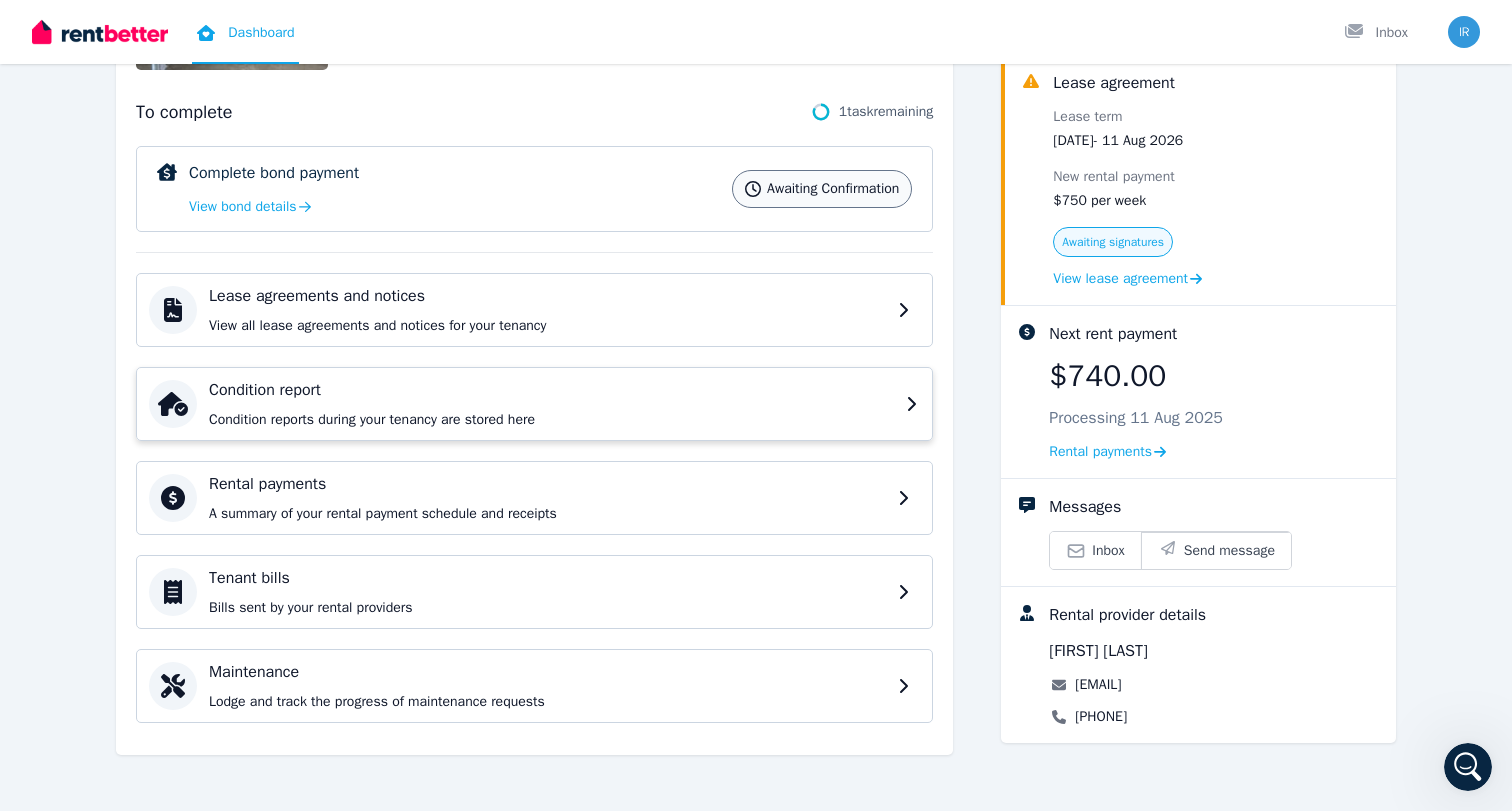 scroll, scrollTop: 266, scrollLeft: 0, axis: vertical 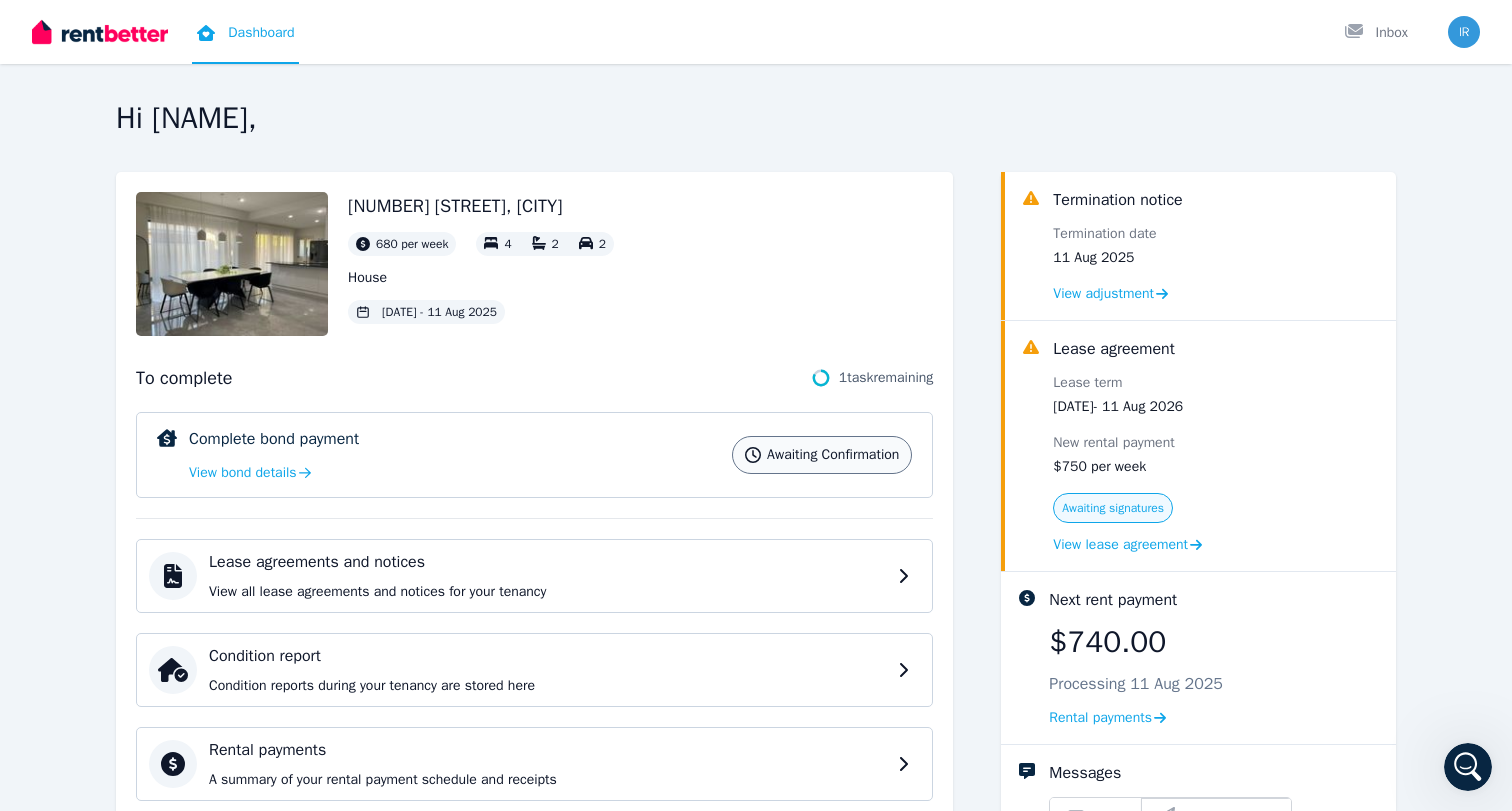 click at bounding box center [1464, 32] 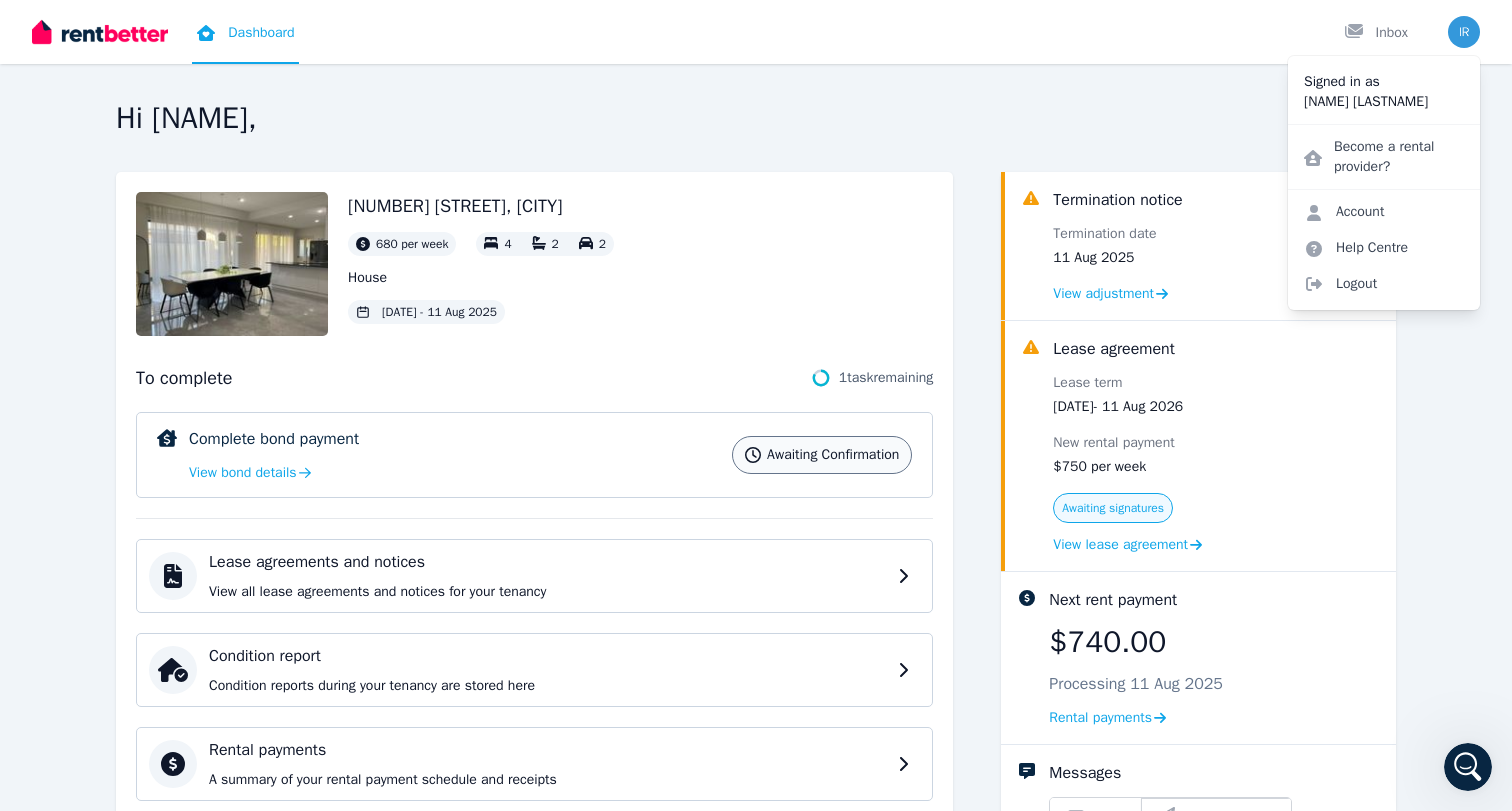 click on "Dashboard" at bounding box center (245, 32) 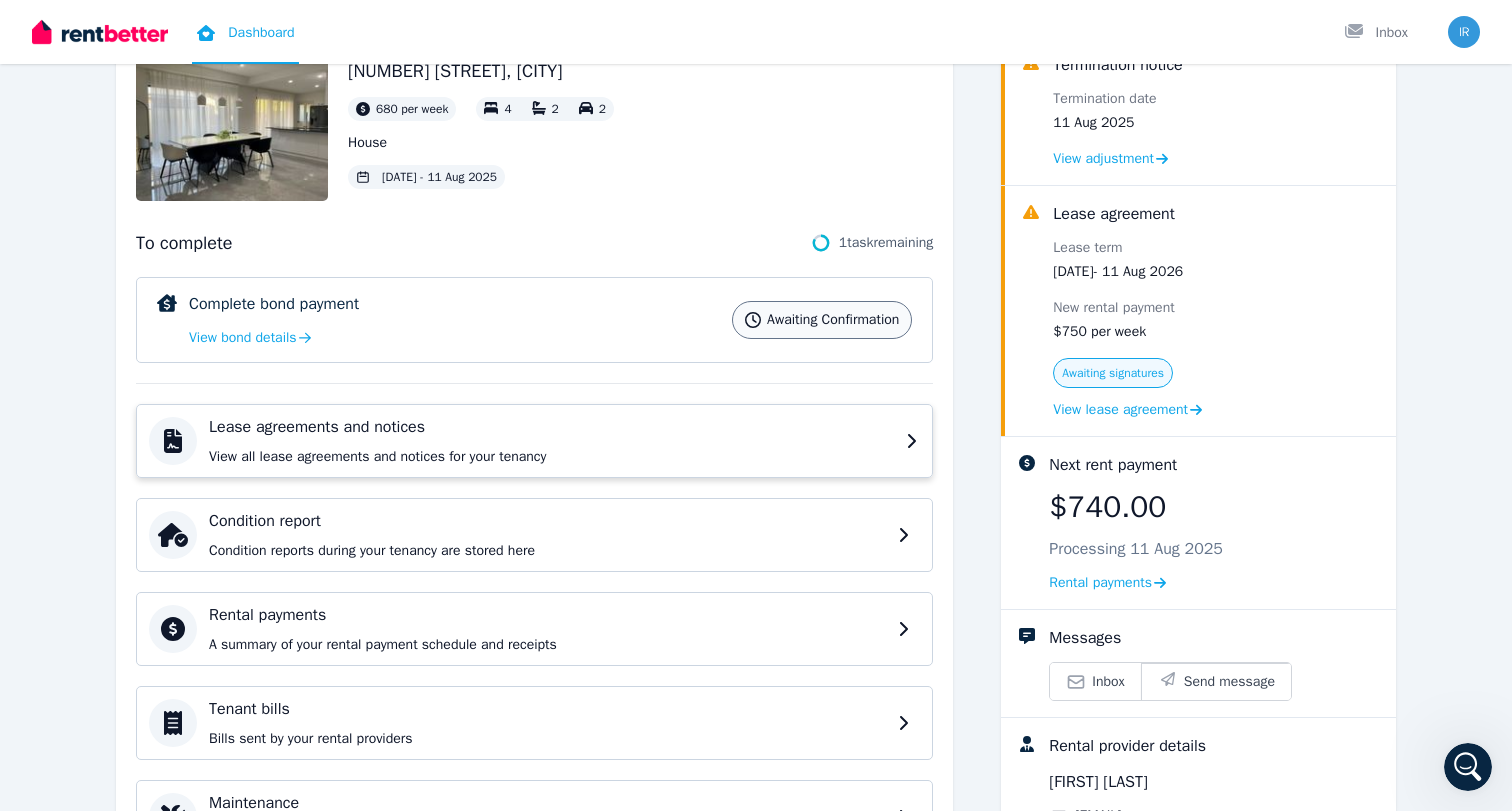 scroll, scrollTop: 138, scrollLeft: 0, axis: vertical 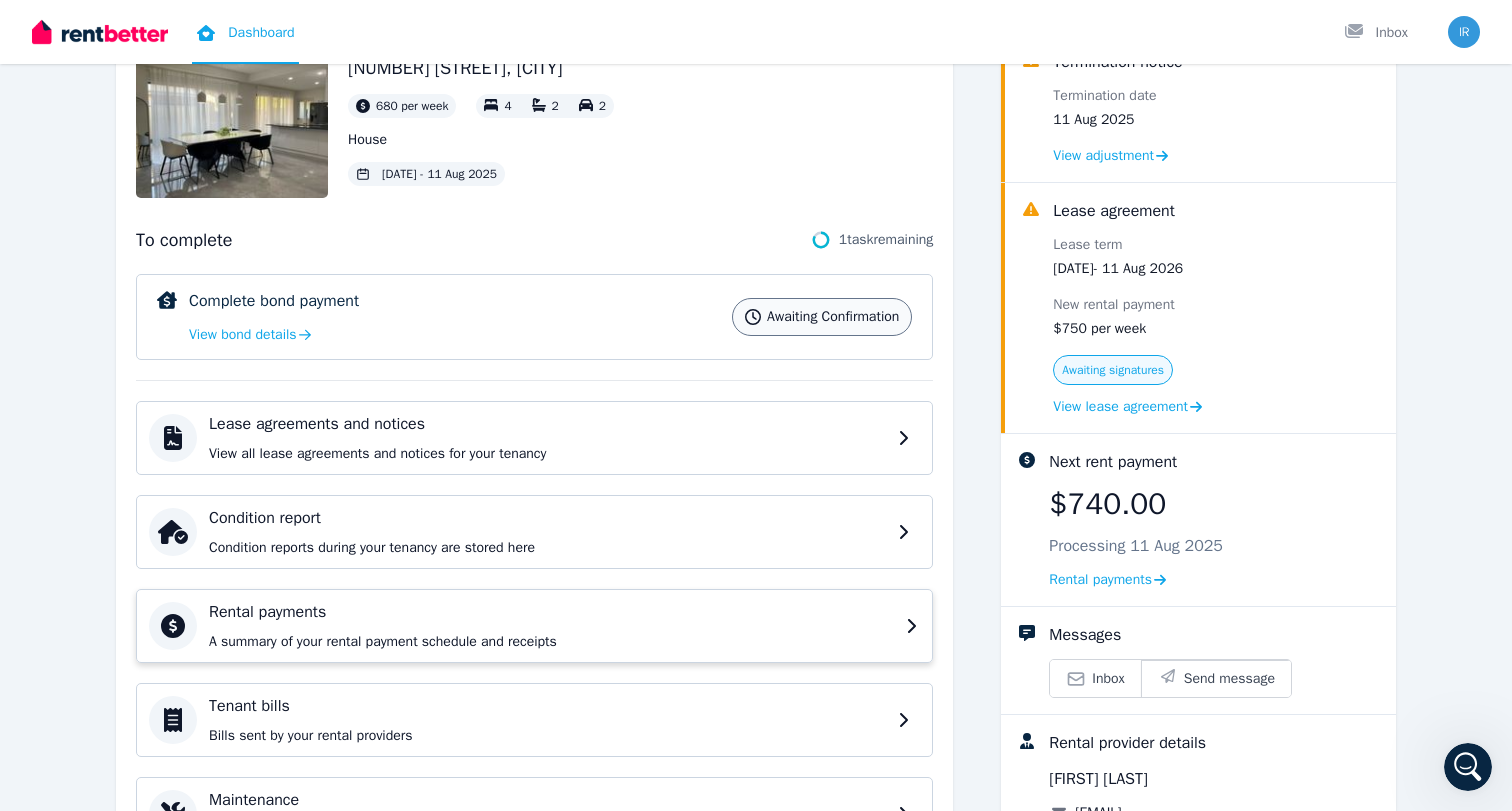 click on "Rental payments A summary of your rental payment schedule and receipts" at bounding box center [551, 626] 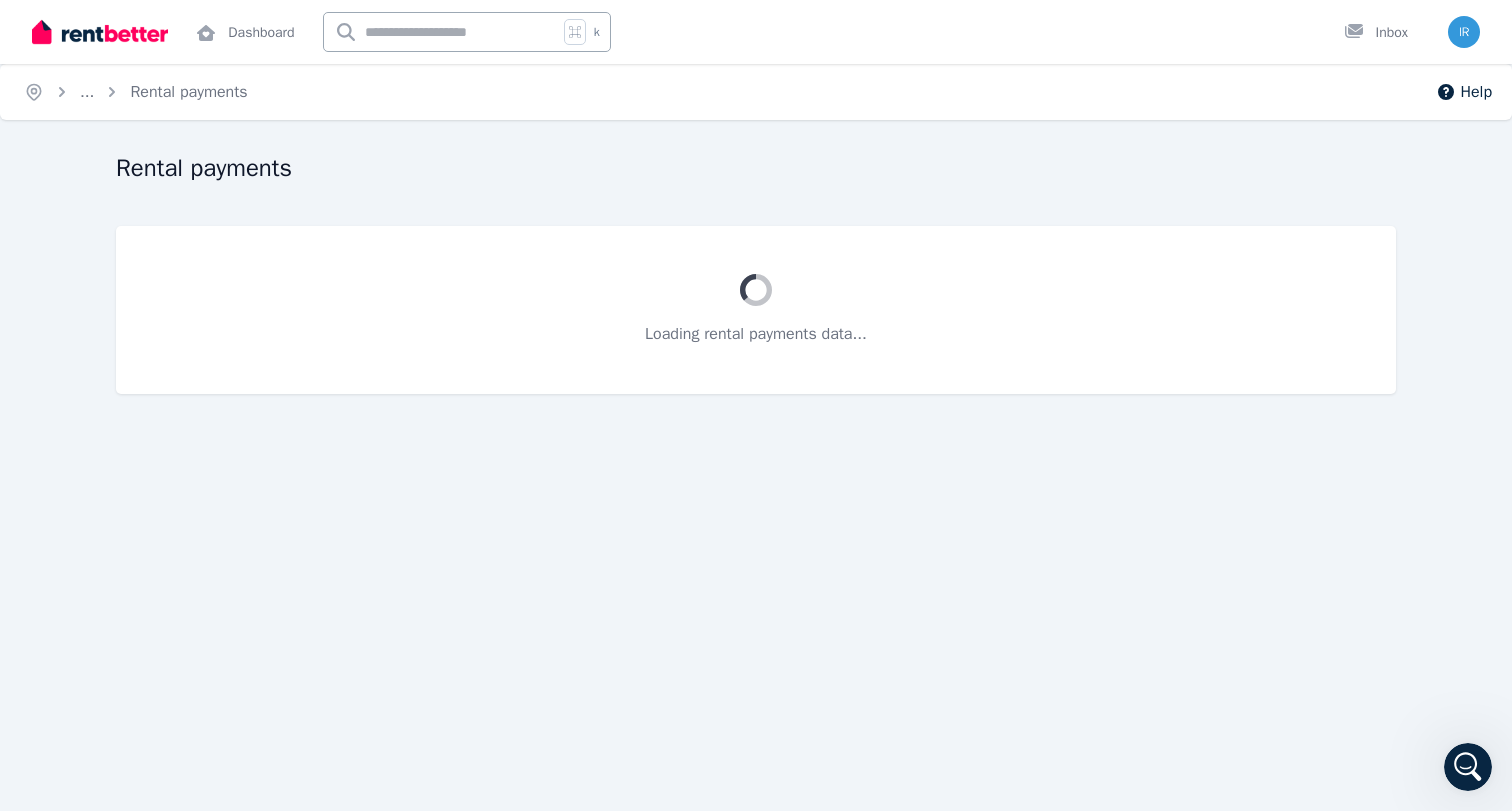 scroll, scrollTop: 0, scrollLeft: 0, axis: both 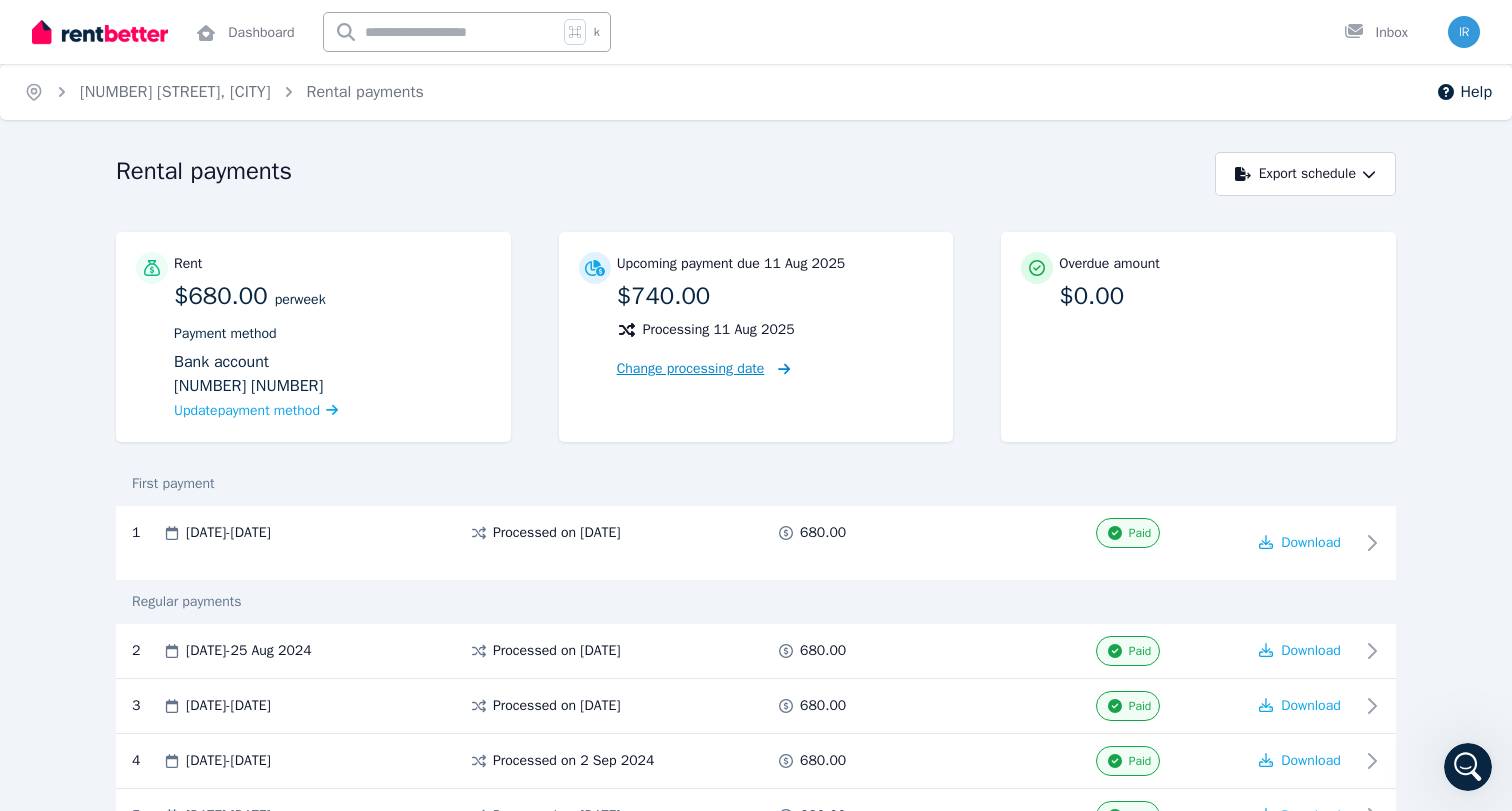 click on "Change processing date" at bounding box center (691, 369) 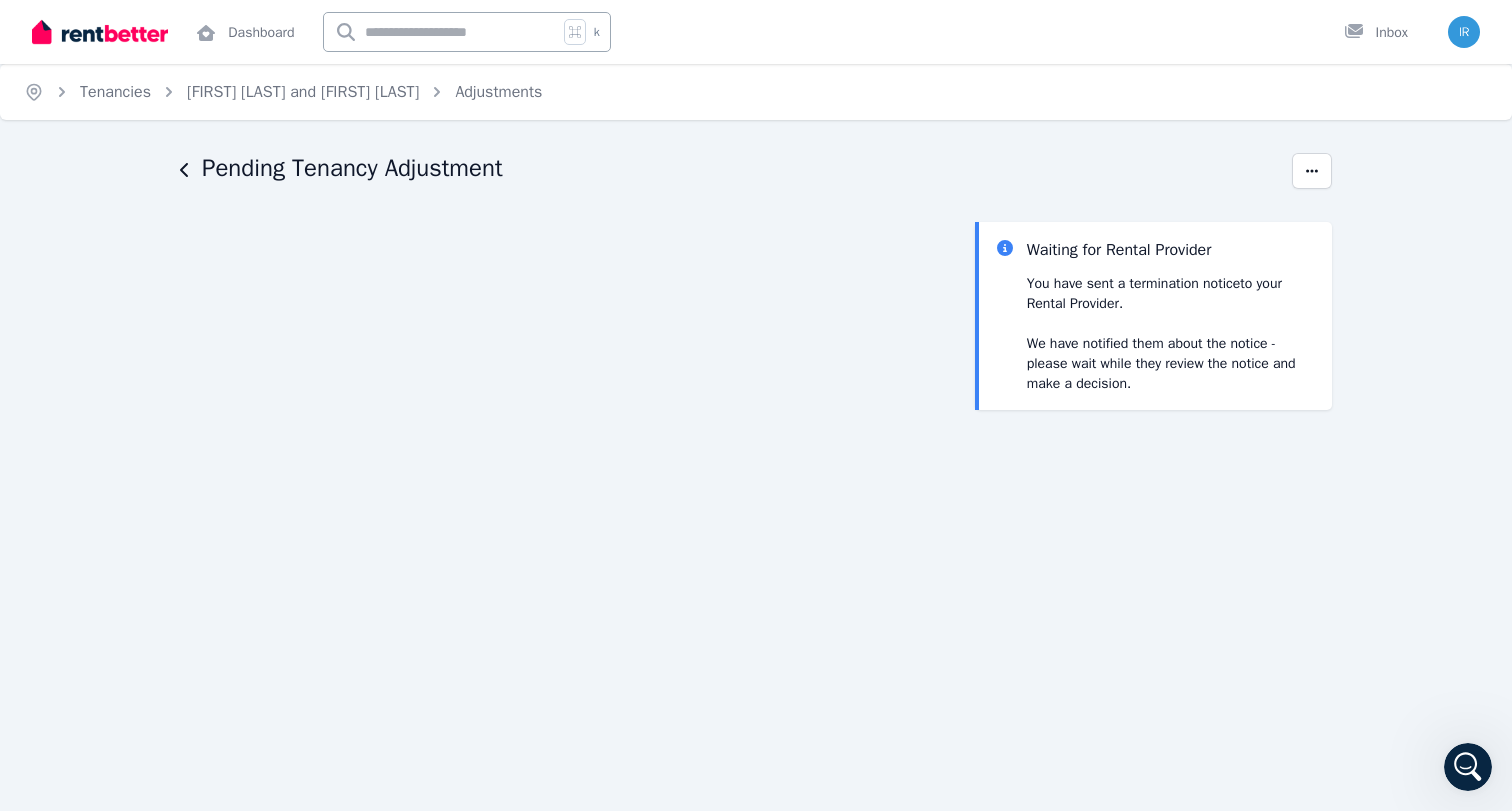 scroll, scrollTop: 0, scrollLeft: 0, axis: both 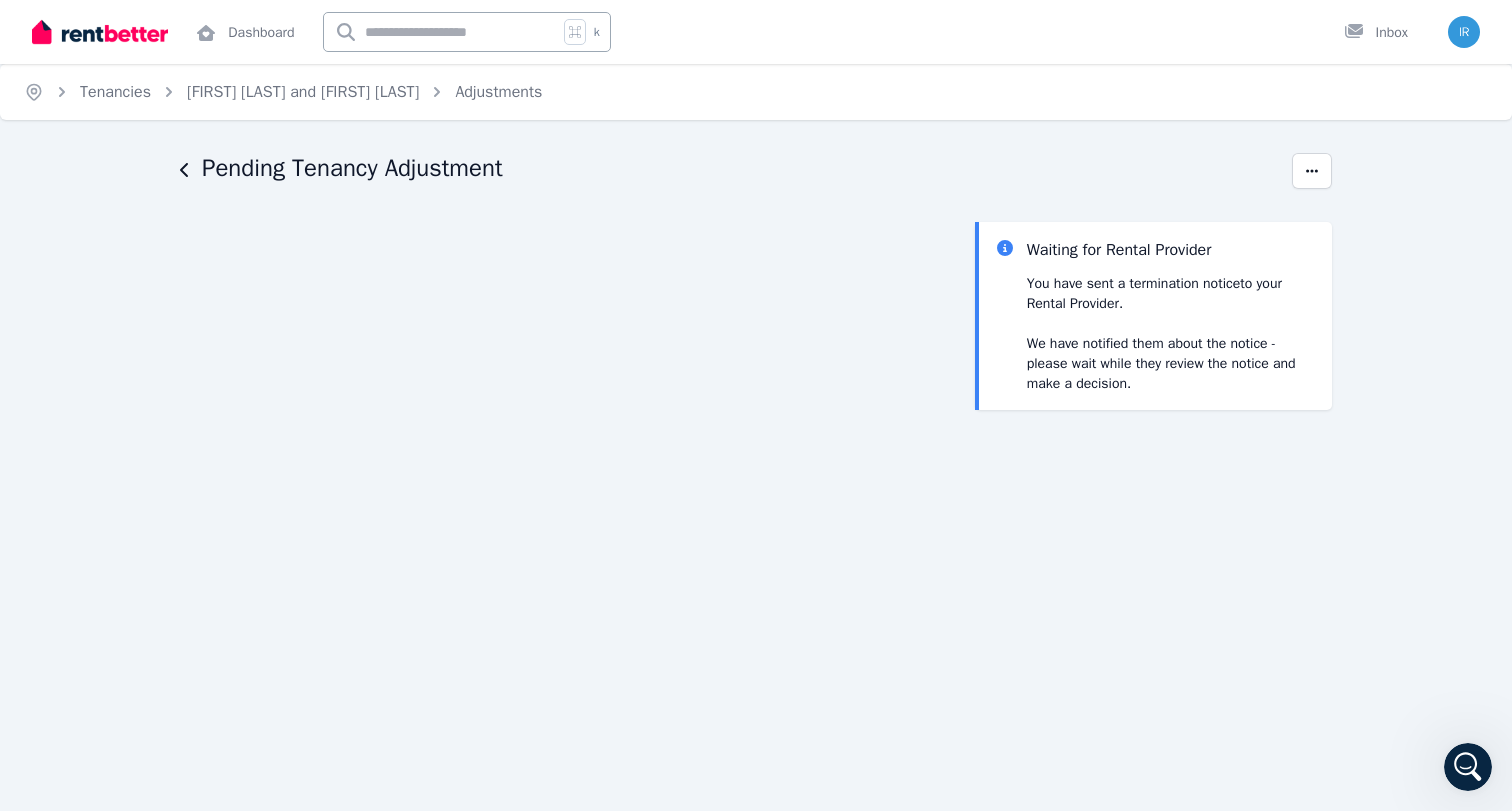 click 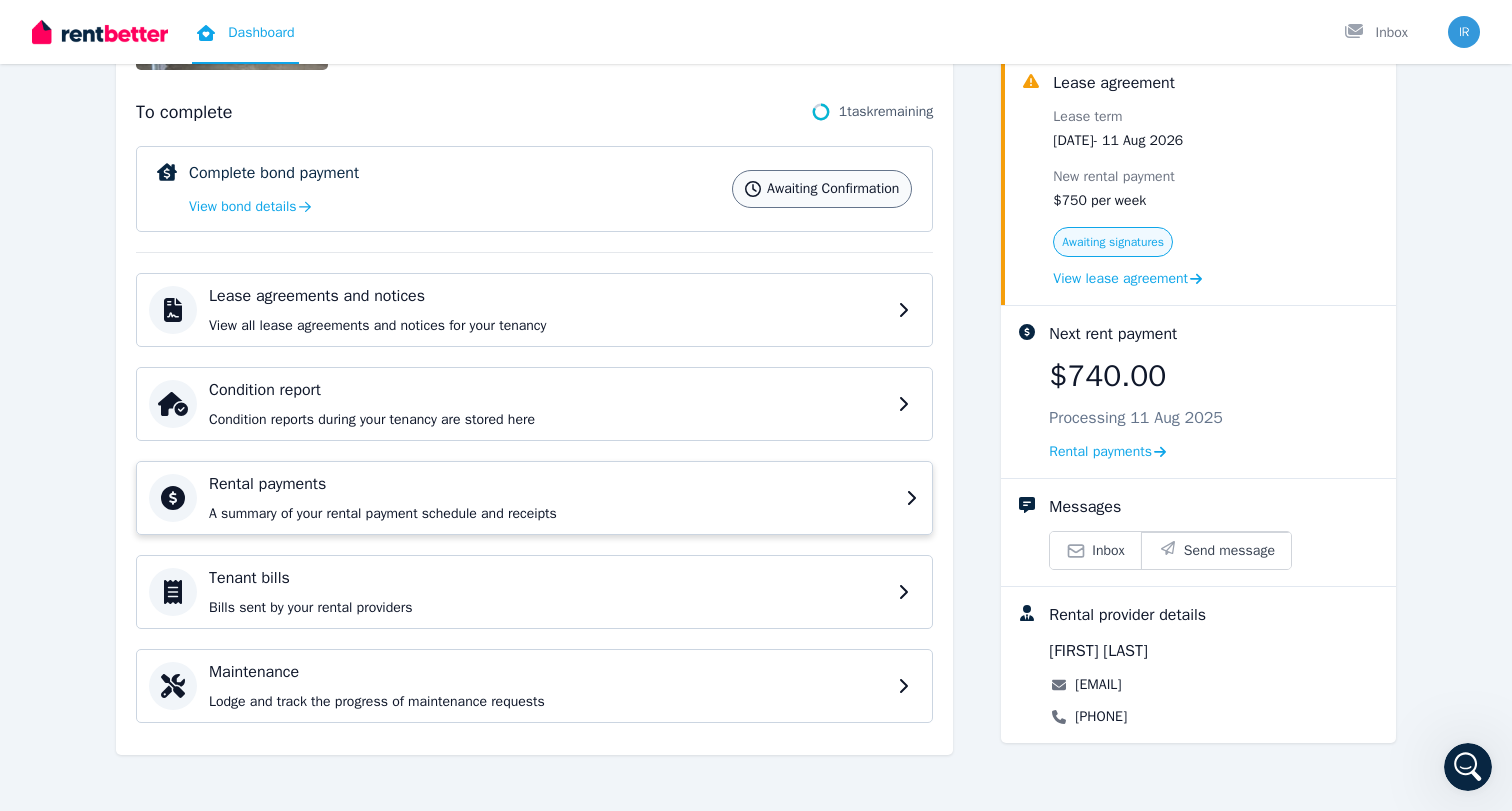 scroll, scrollTop: 266, scrollLeft: 0, axis: vertical 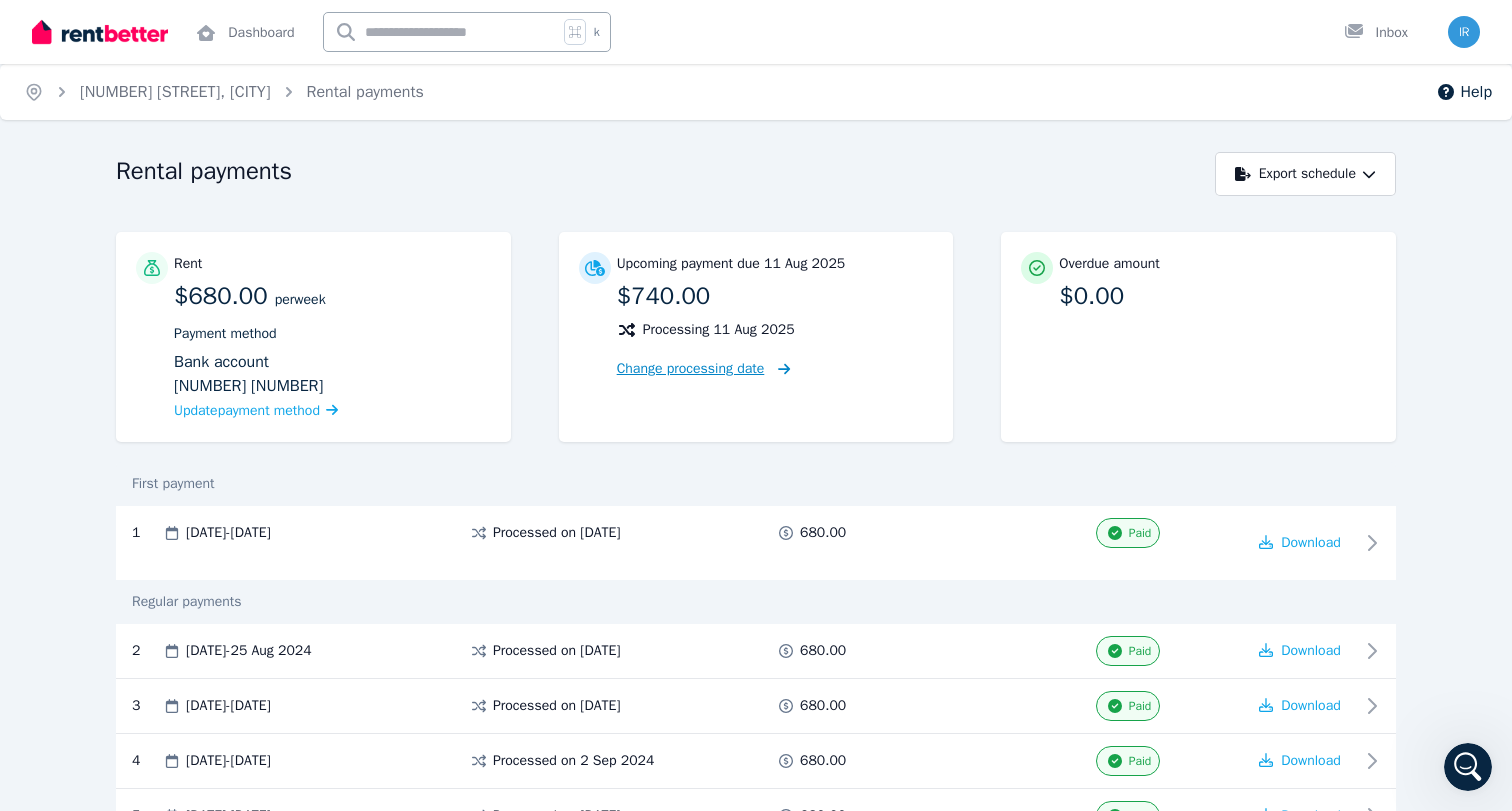 click on "Change processing date" at bounding box center (691, 369) 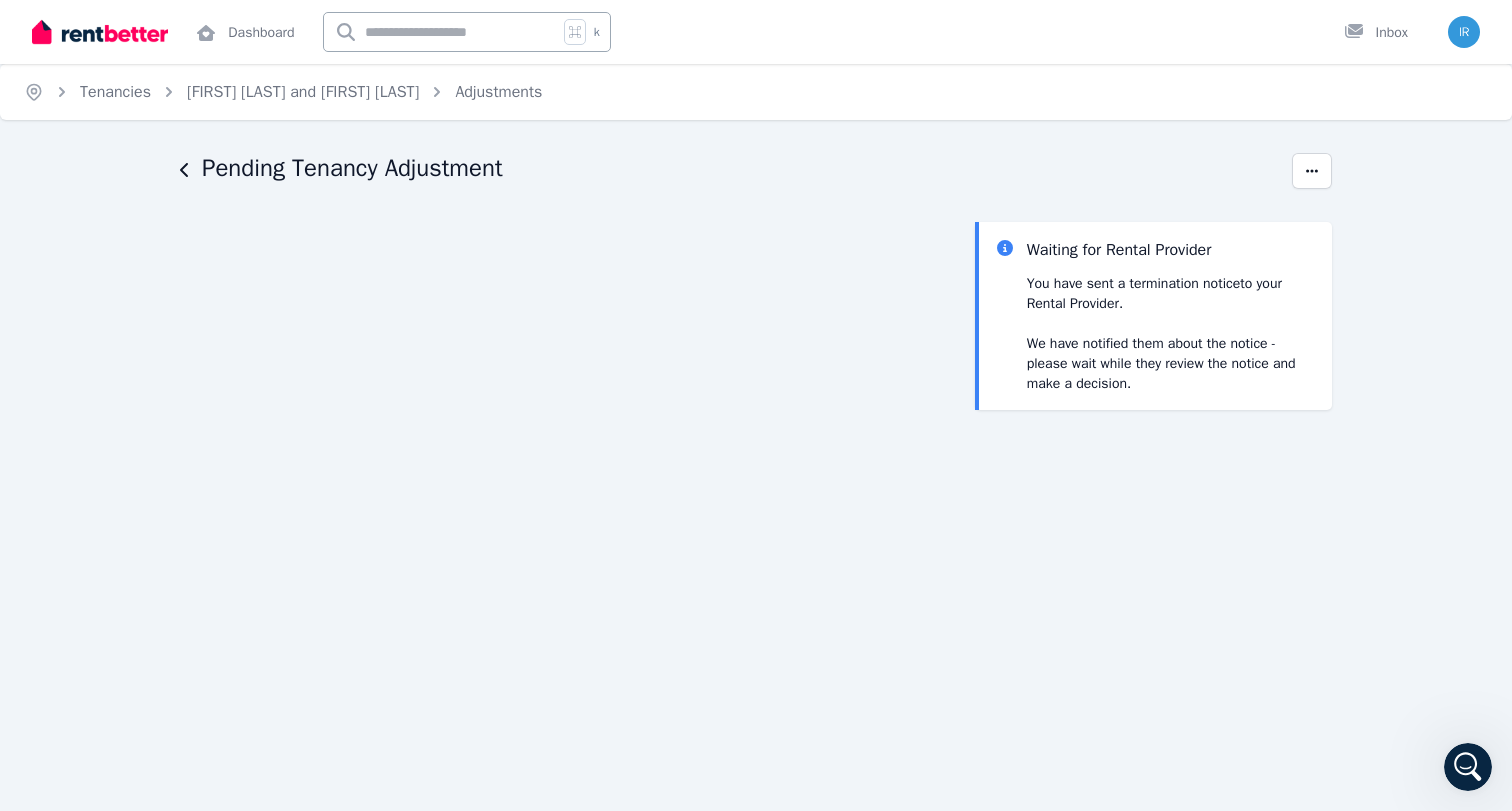 scroll, scrollTop: 0, scrollLeft: 0, axis: both 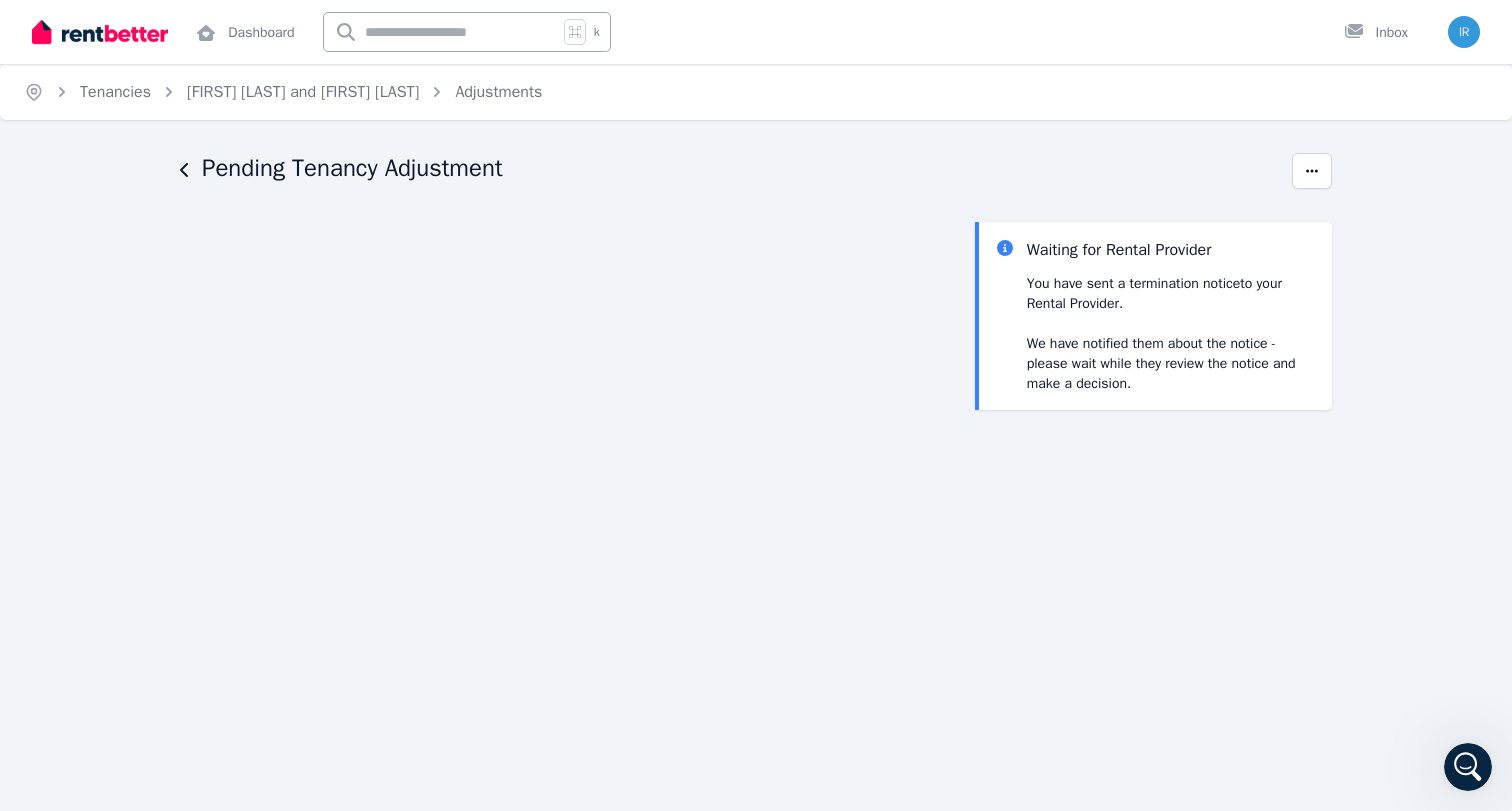 click 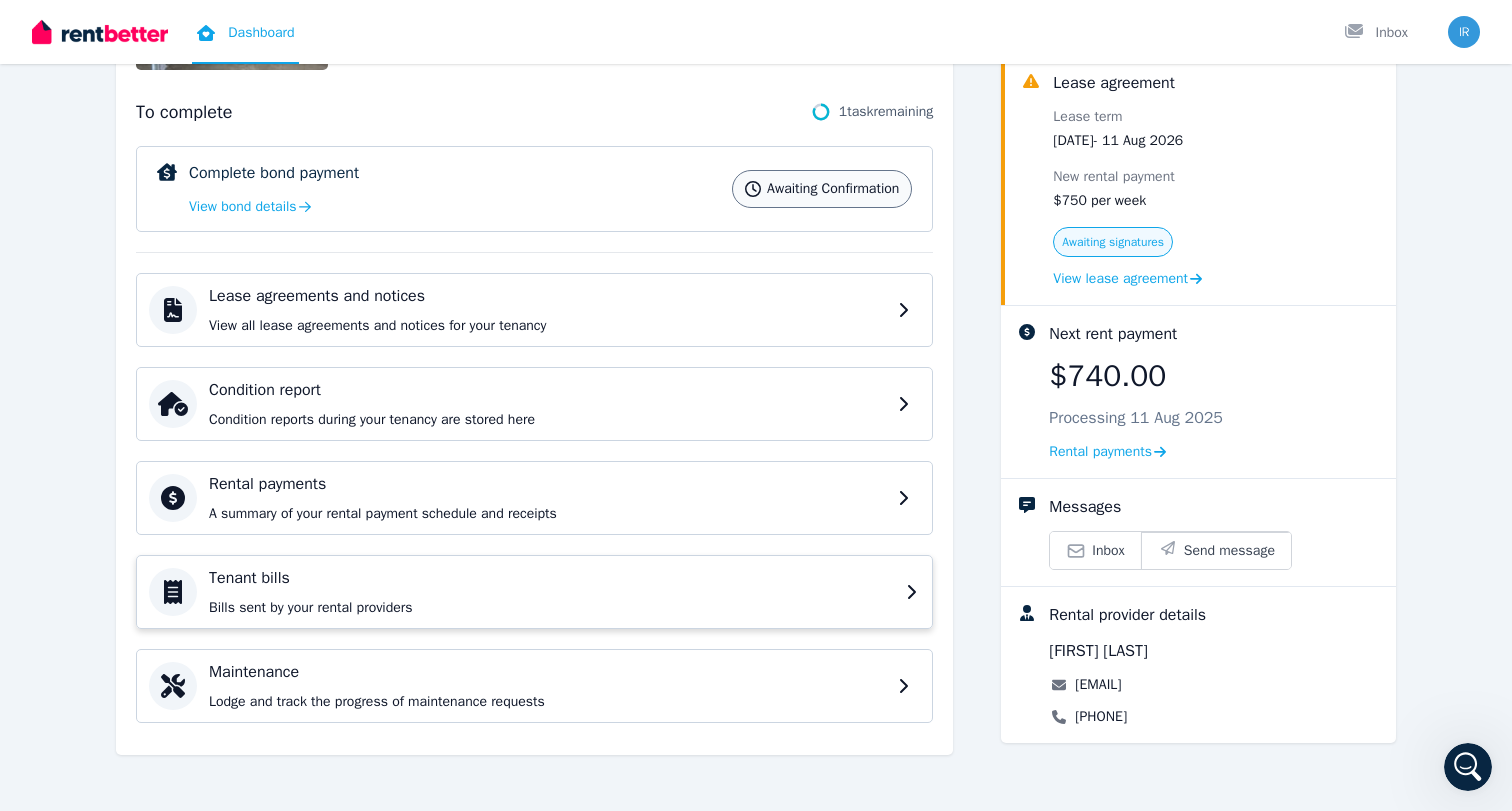 scroll, scrollTop: 266, scrollLeft: 0, axis: vertical 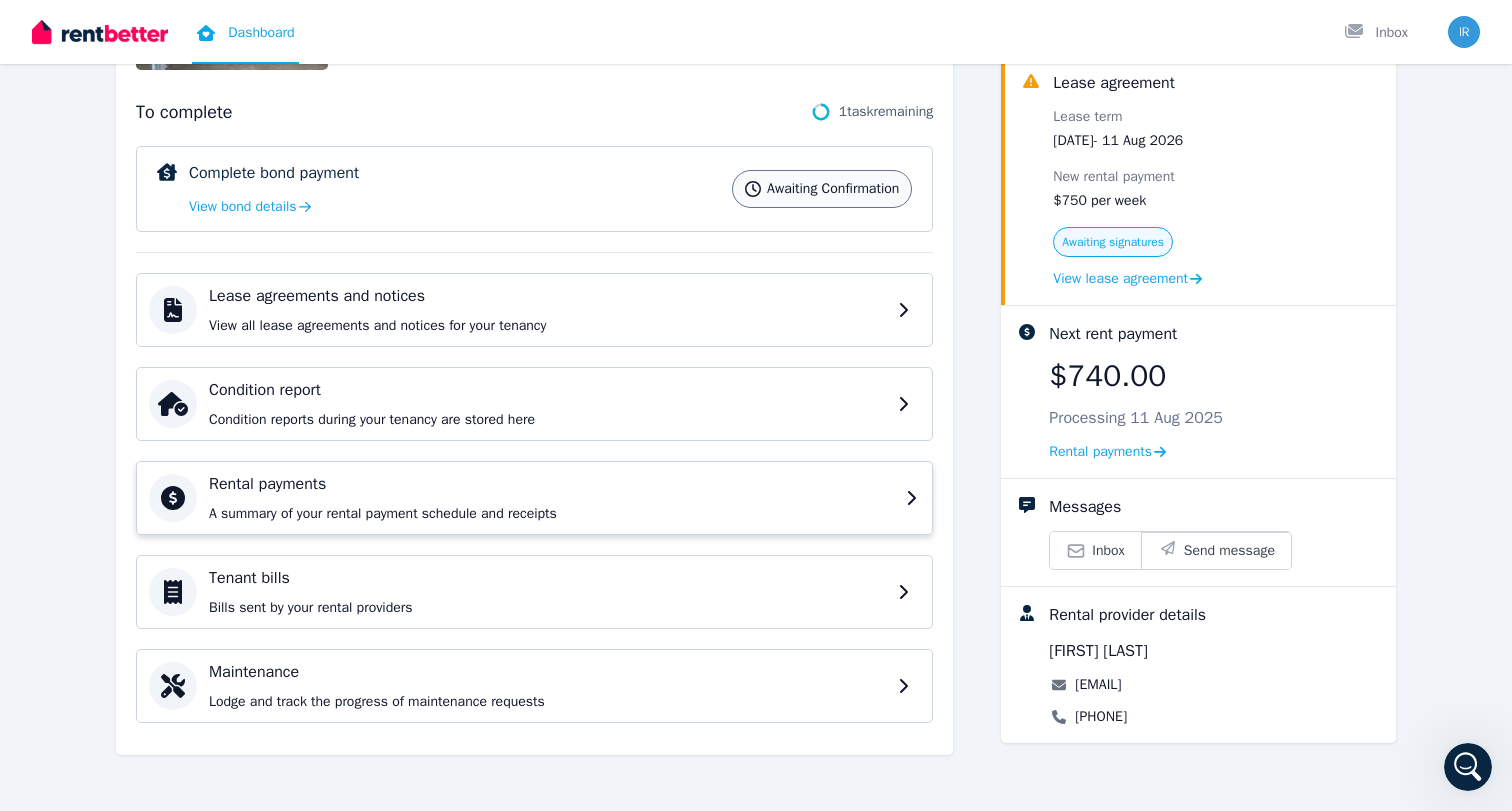 click on "A summary of your rental payment schedule and receipts" at bounding box center (551, 514) 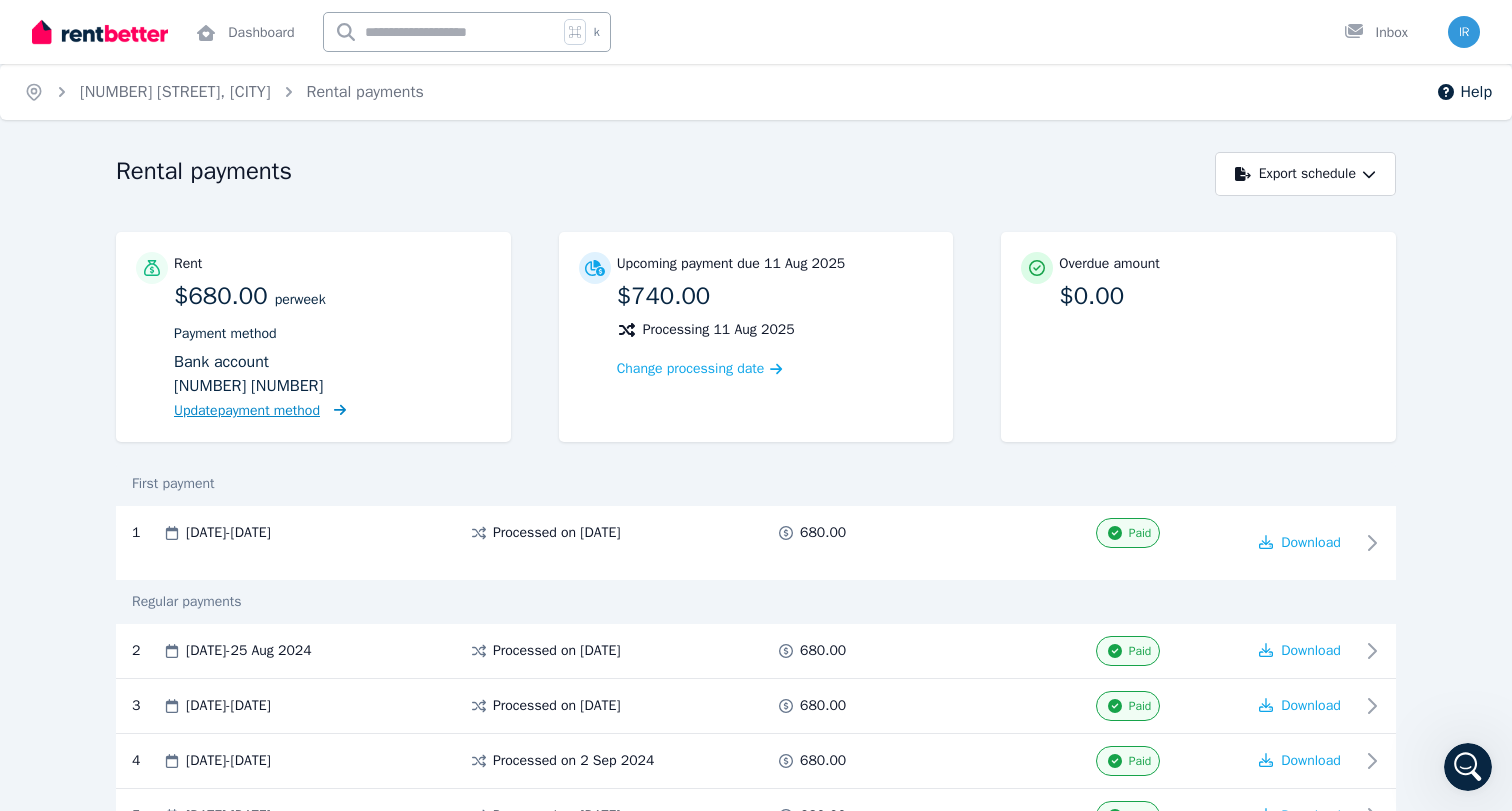 click on "Update  payment method" at bounding box center (260, 410) 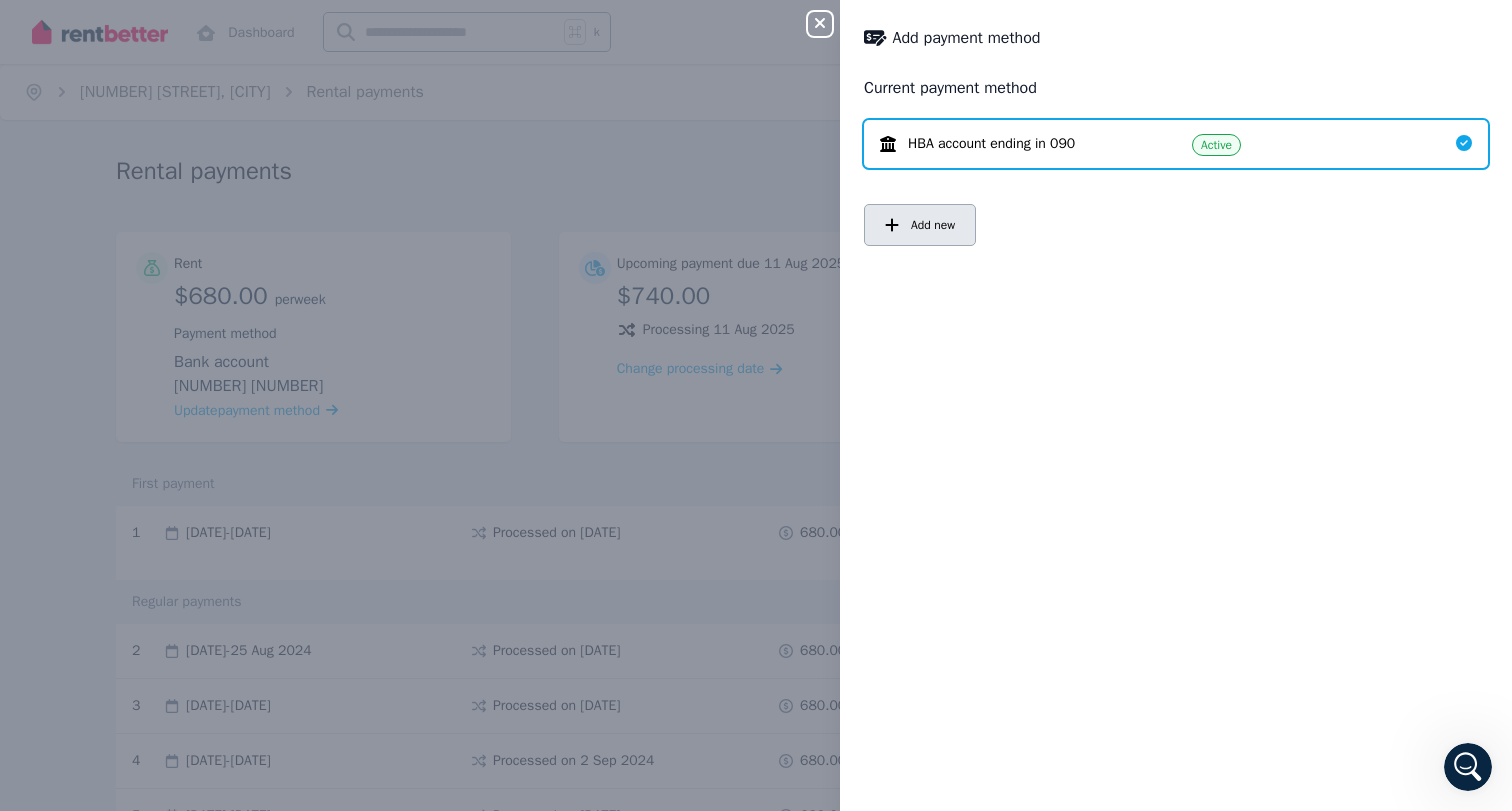 click on "Add new" at bounding box center [920, 225] 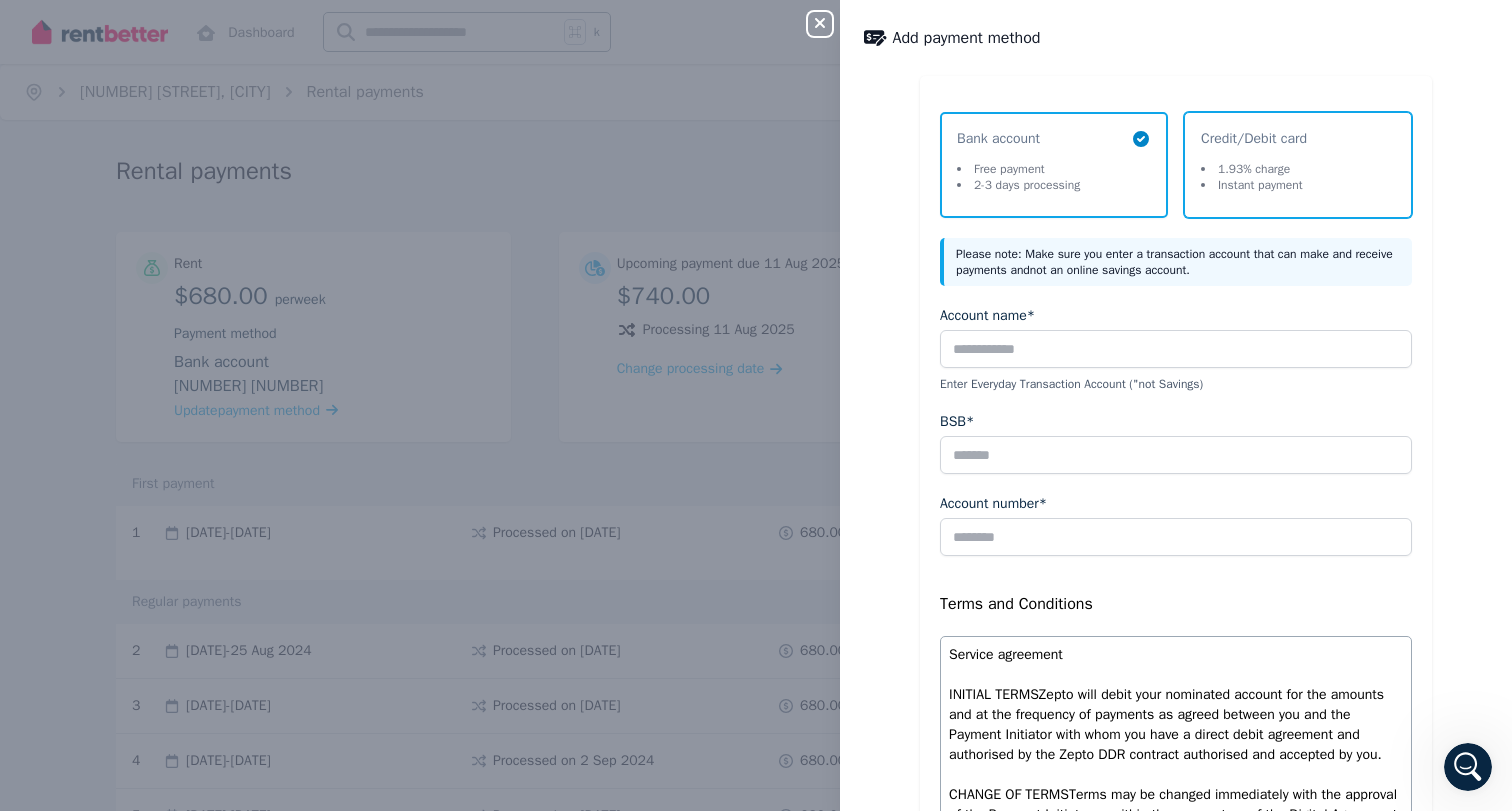 click on "Instant payment" at bounding box center [1252, 185] 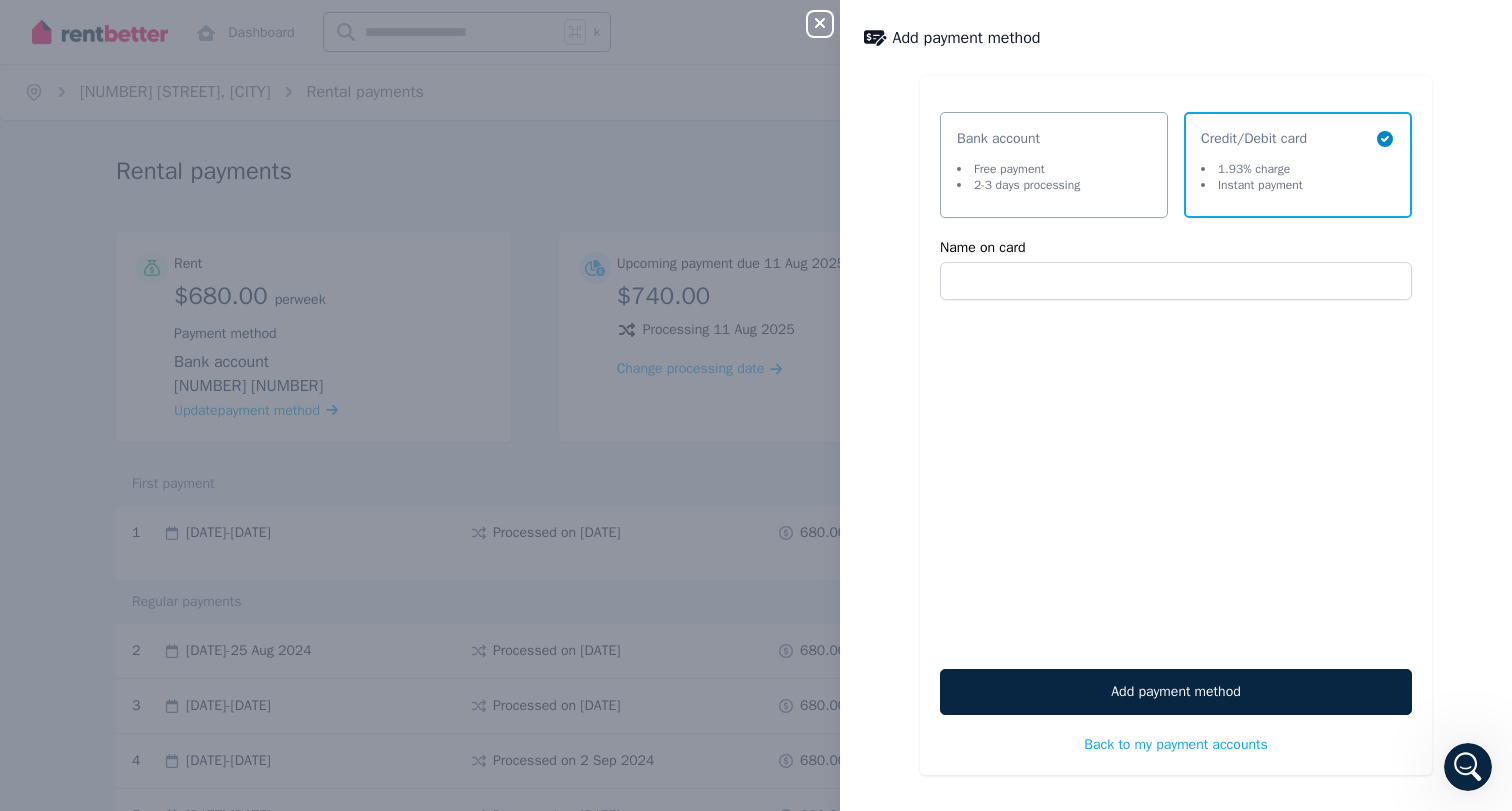 click 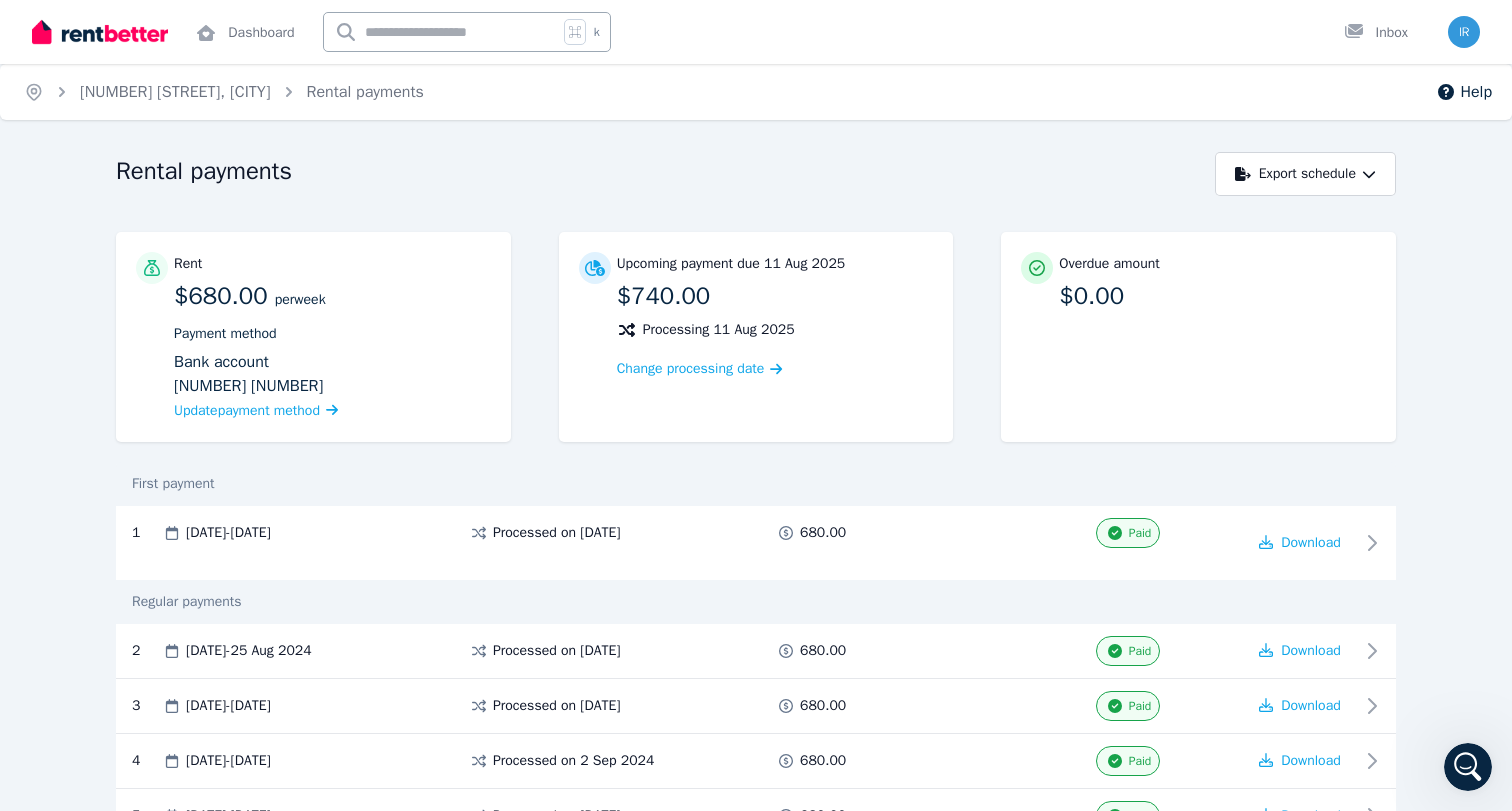scroll, scrollTop: 0, scrollLeft: 0, axis: both 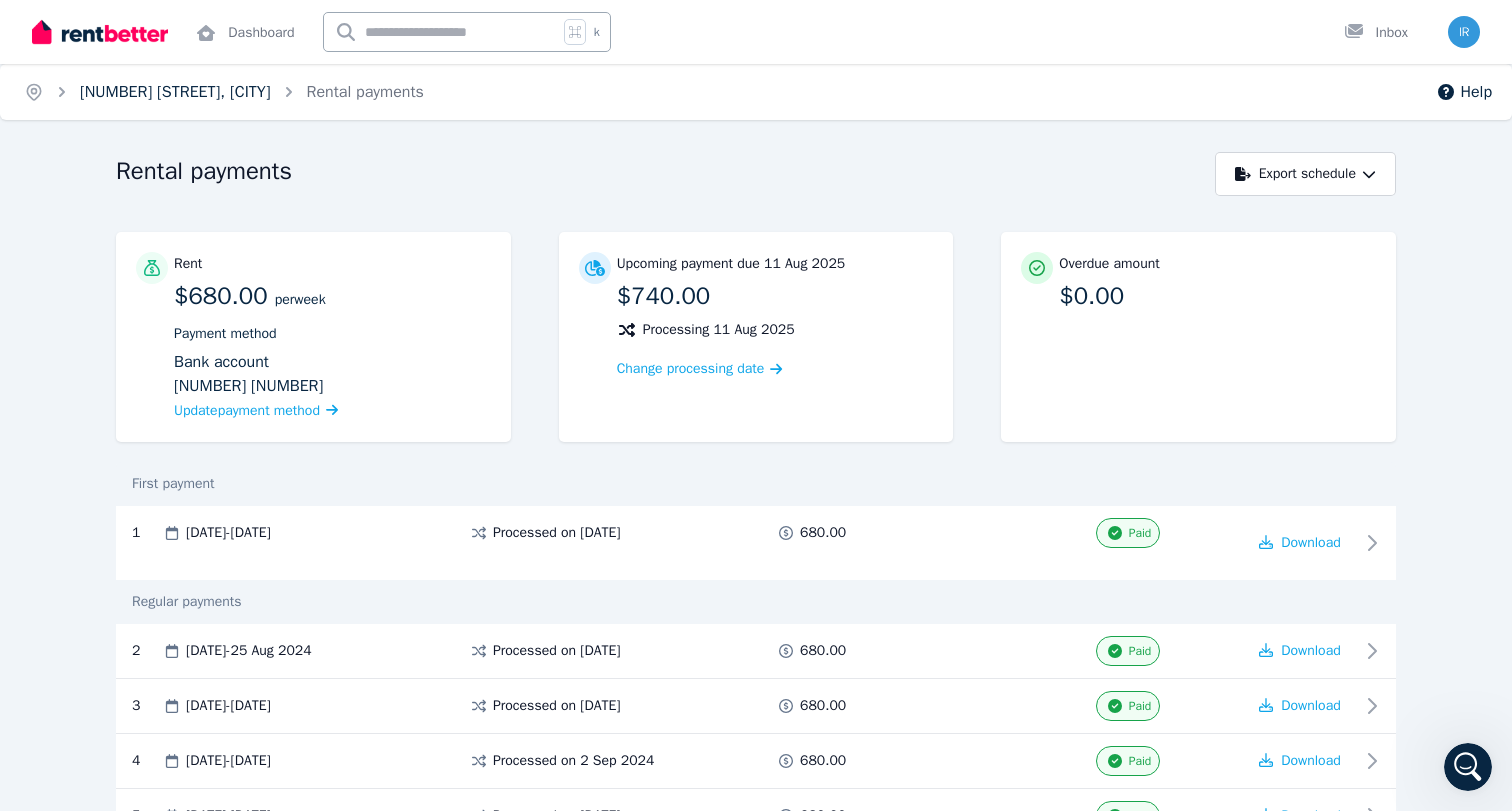 click on "[NUMBER] [STREET], [CITY]" at bounding box center [175, 92] 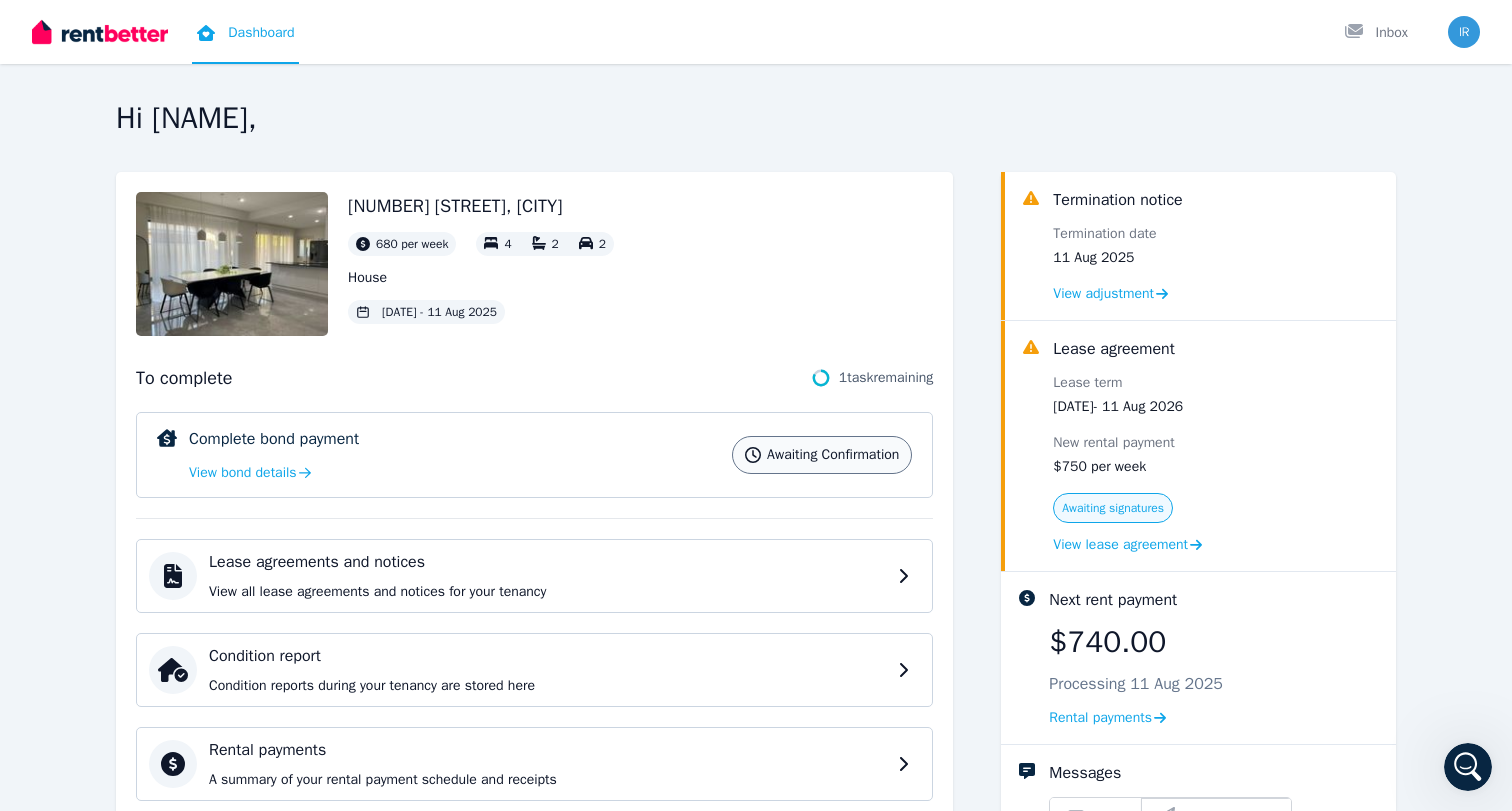 click on "Dashboard" at bounding box center (245, 32) 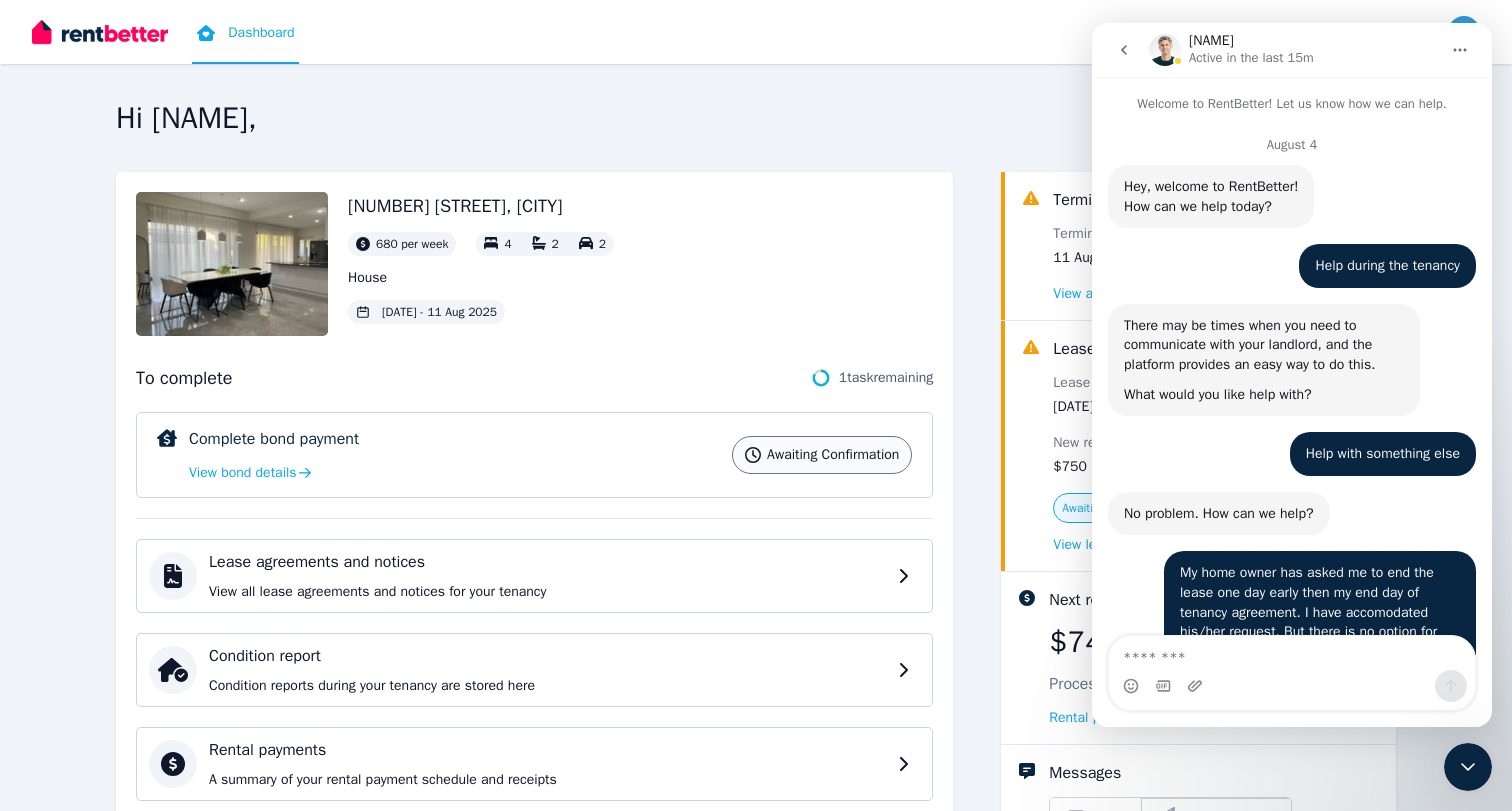 click on "Active in the last 15m" at bounding box center [1251, 58] 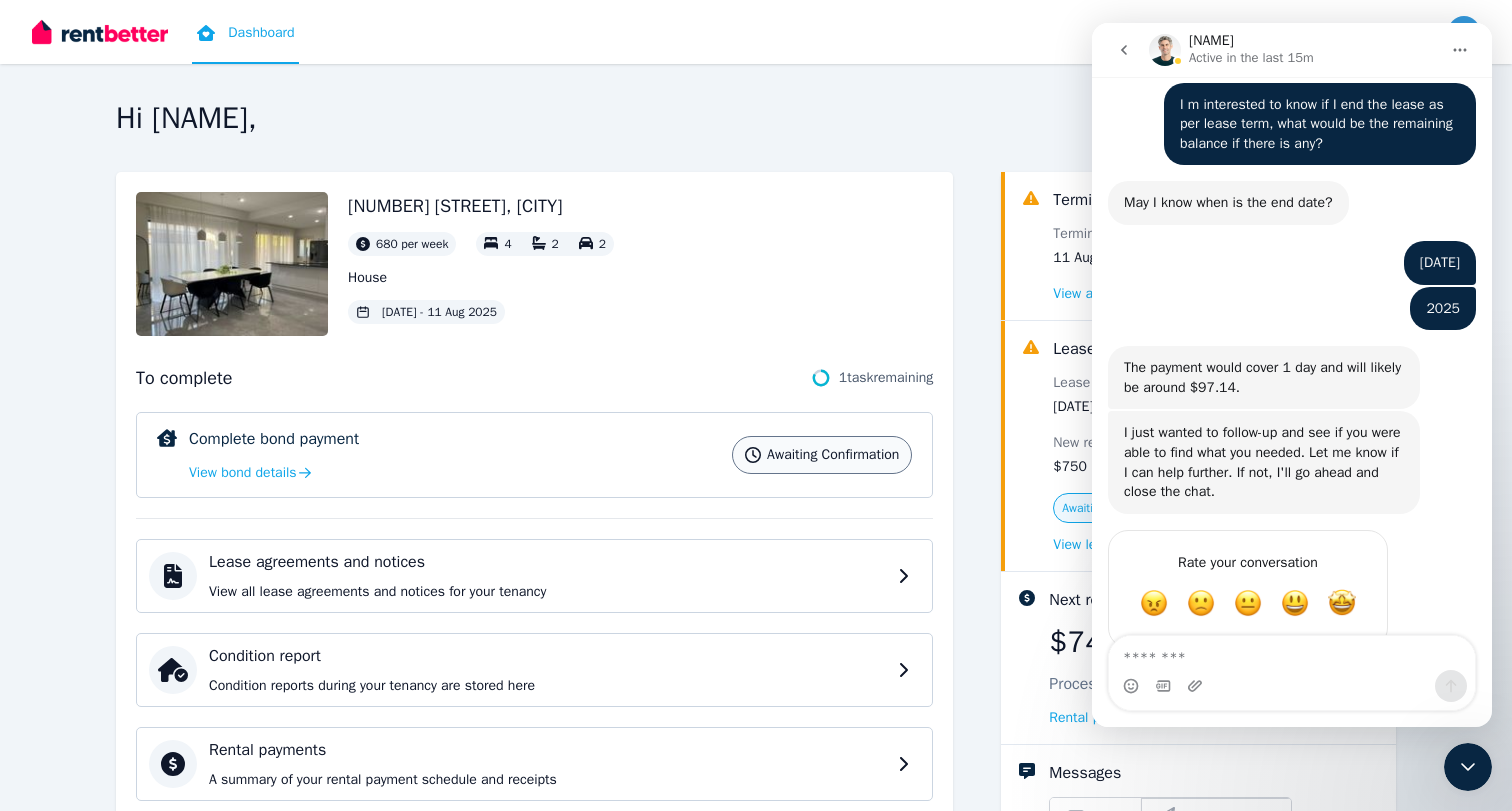 scroll, scrollTop: 4465, scrollLeft: 0, axis: vertical 